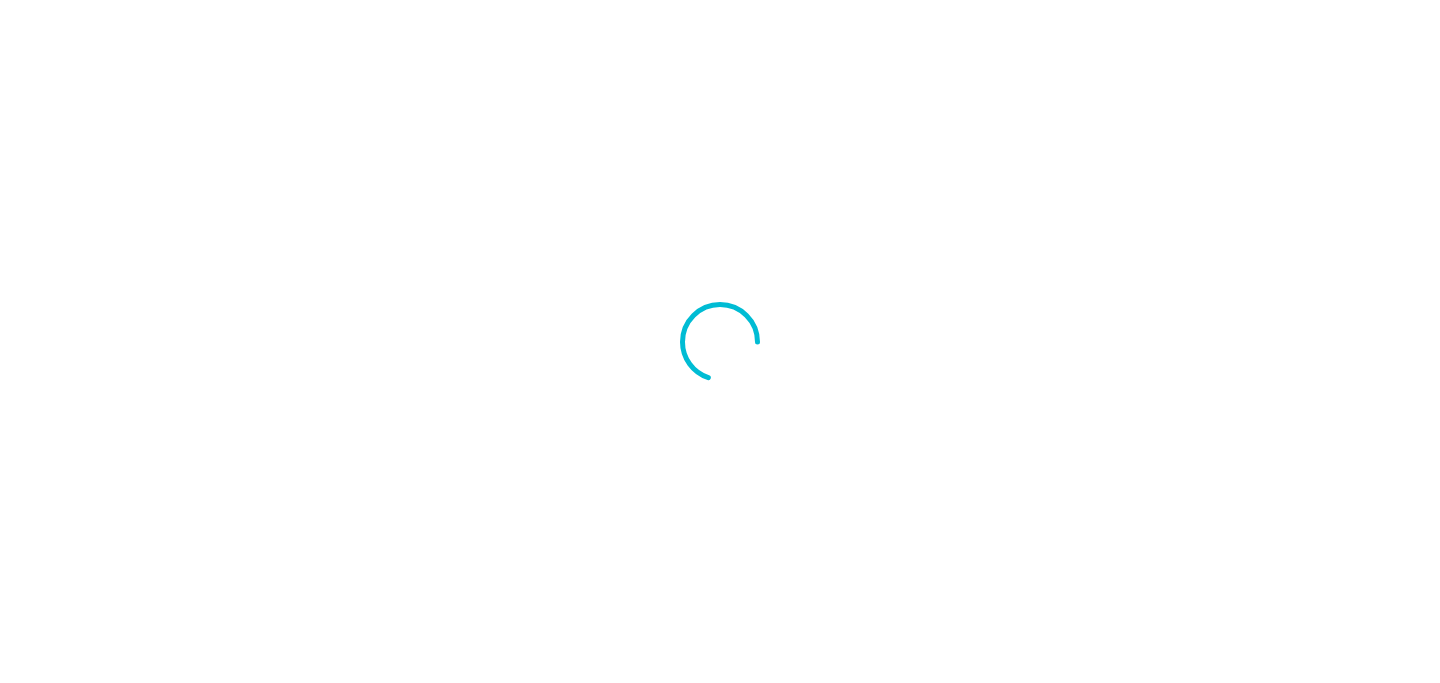 scroll, scrollTop: 0, scrollLeft: 0, axis: both 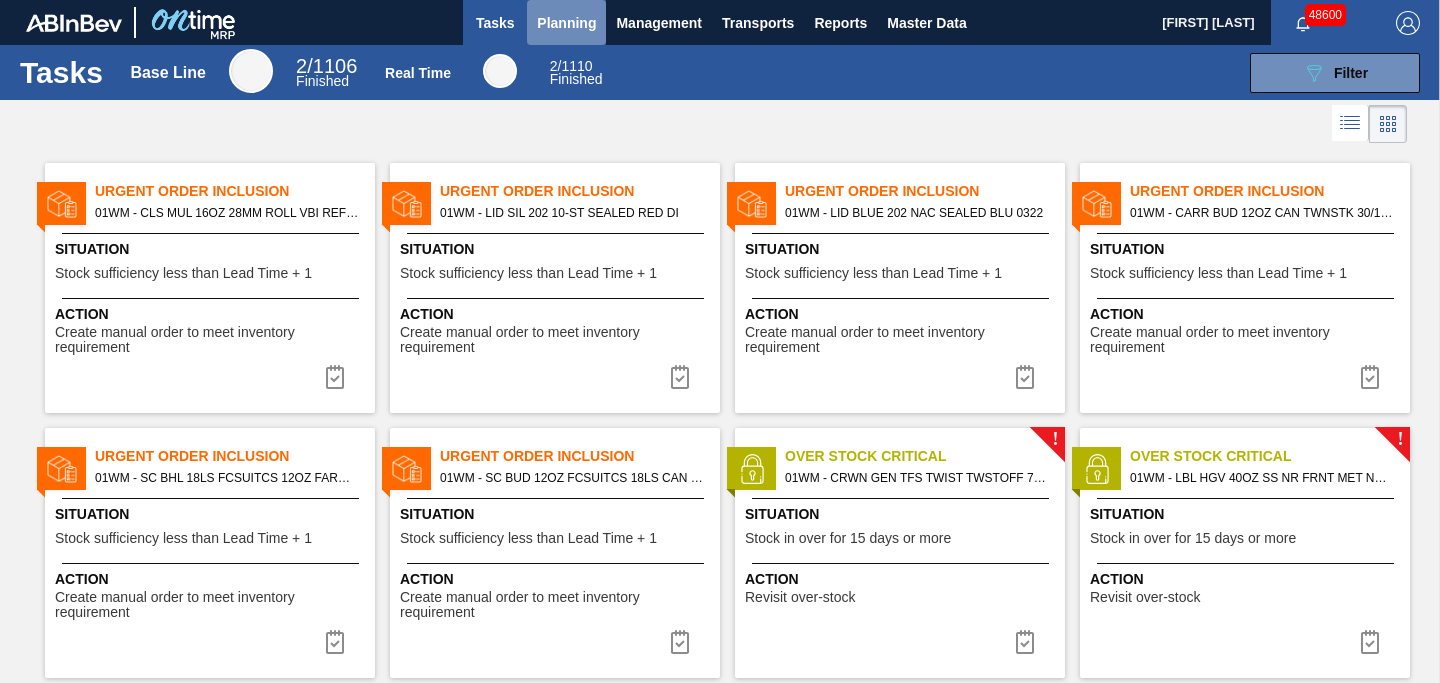 click on "Planning" at bounding box center [566, 23] 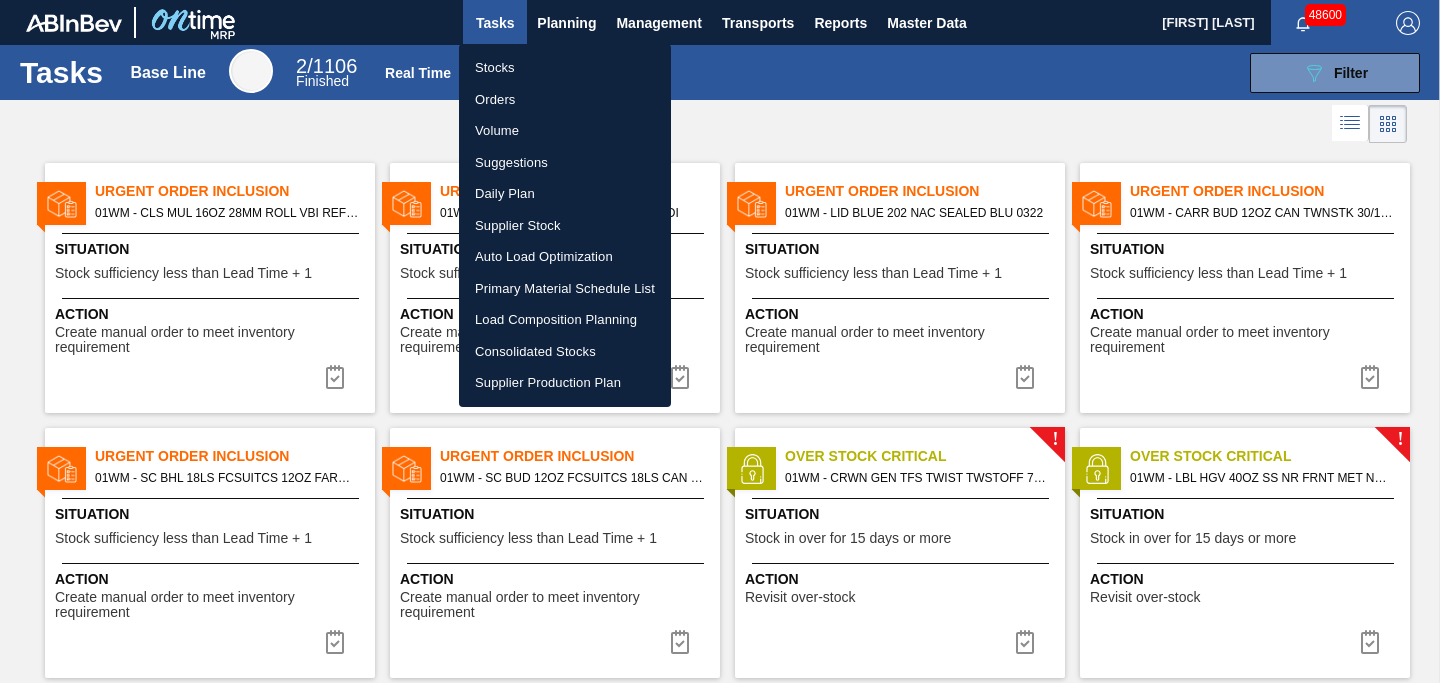 click on "Stocks" at bounding box center [565, 68] 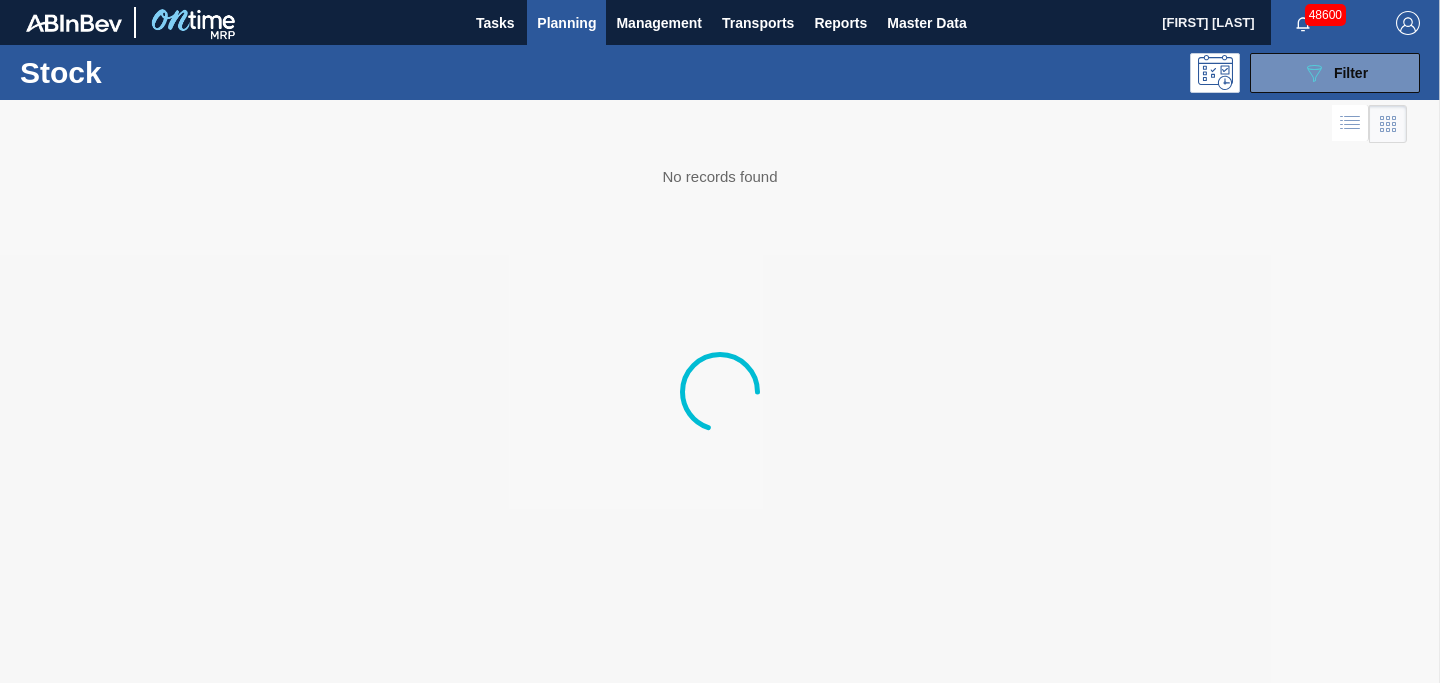 click on "089F7B8B-B2A5-4AFE-B5C0-19BA573D28AC" 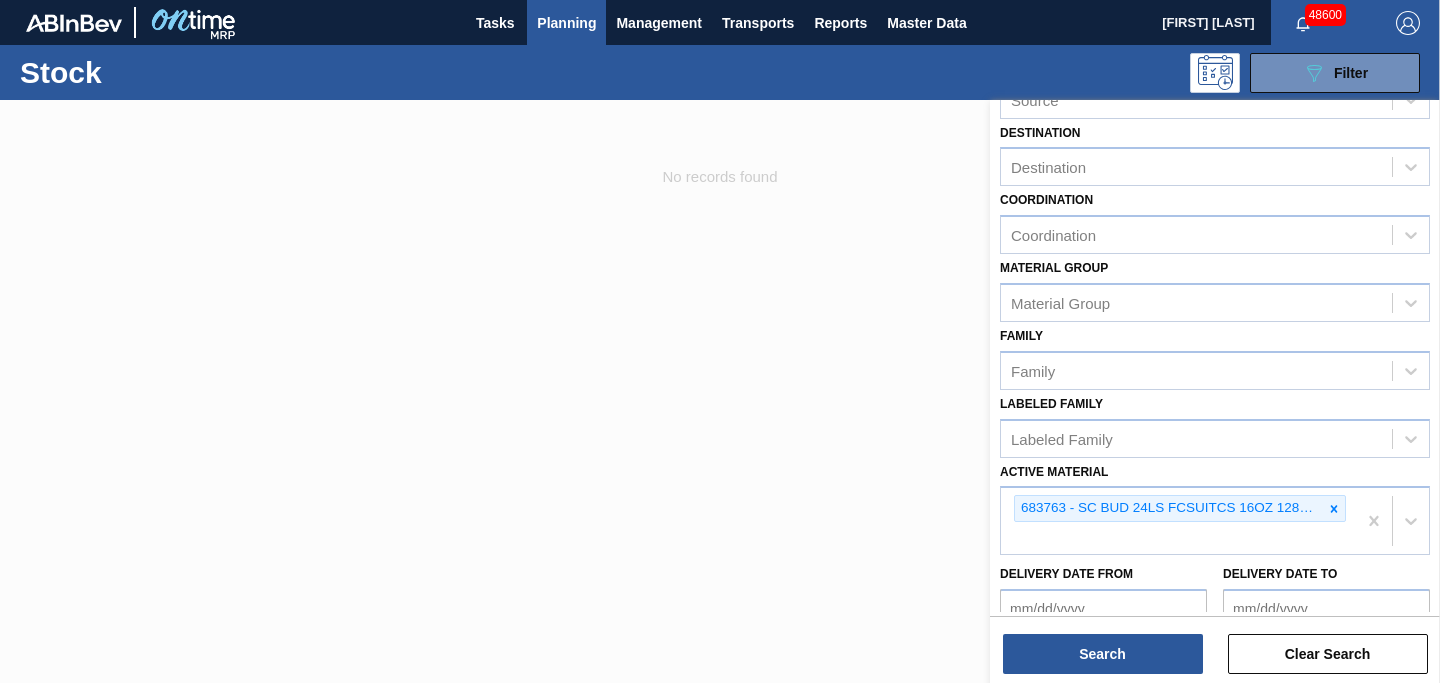 scroll, scrollTop: 186, scrollLeft: 0, axis: vertical 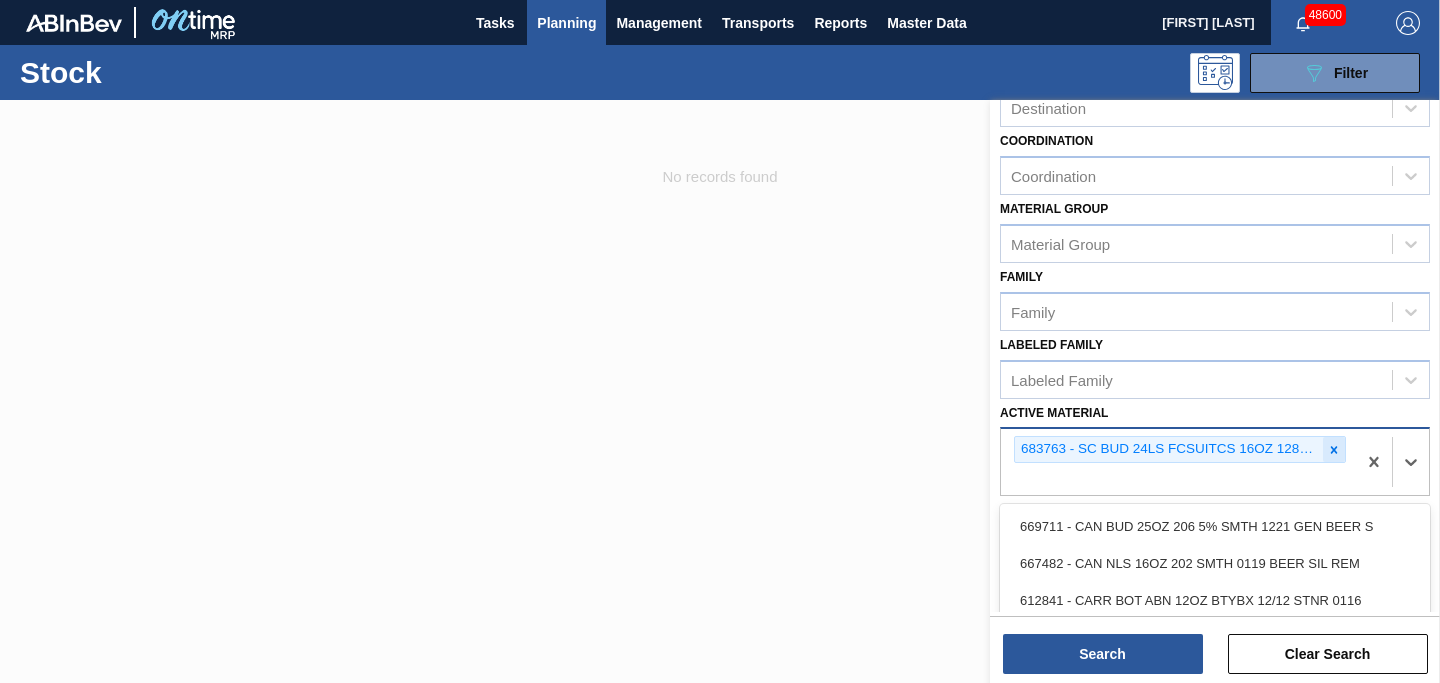 drag, startPoint x: 1316, startPoint y: 451, endPoint x: 1329, endPoint y: 451, distance: 13 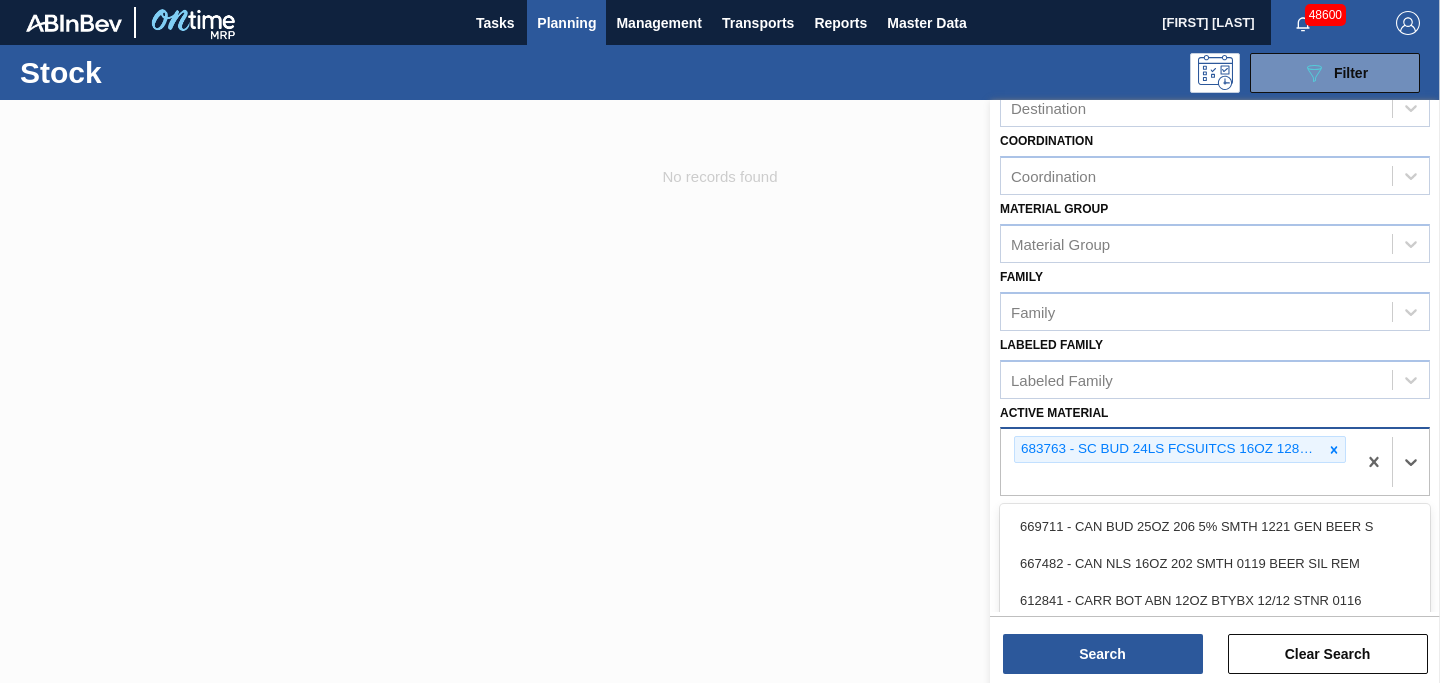 click 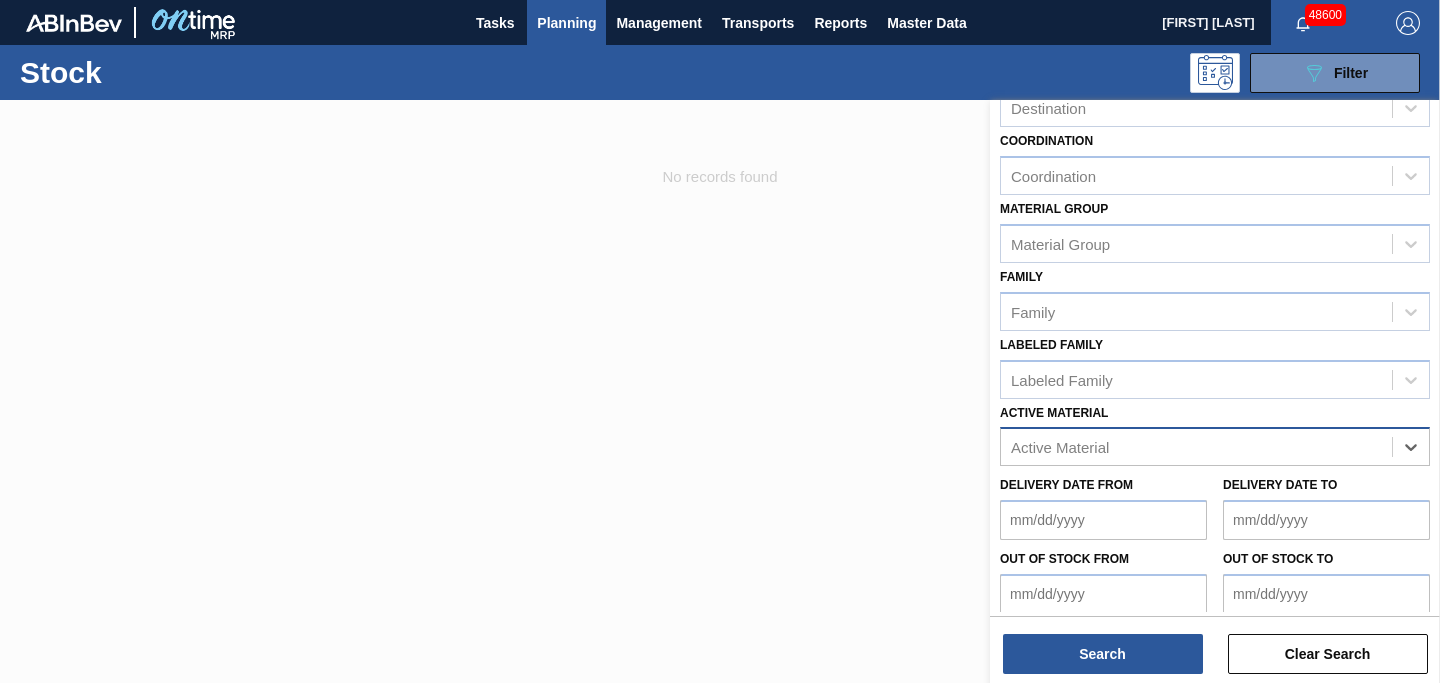 click on "Active Material" at bounding box center (1196, 447) 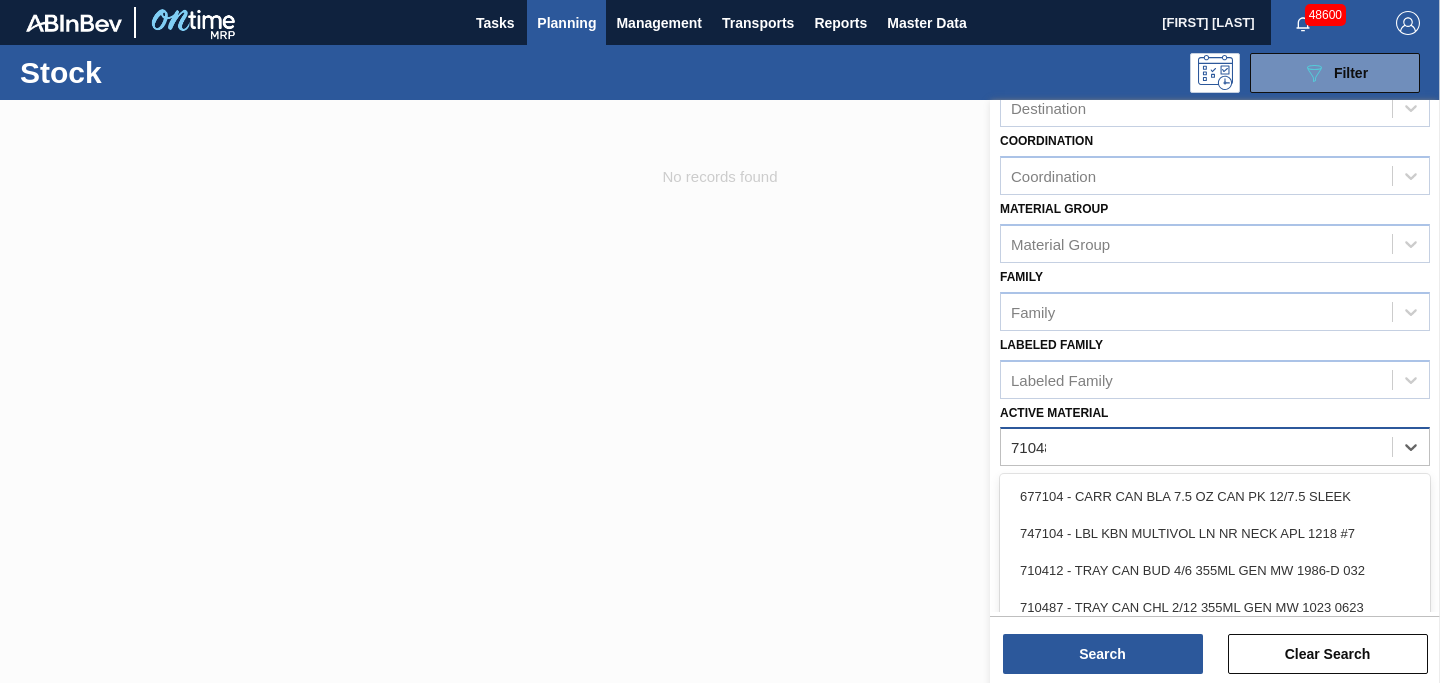 type on "710480" 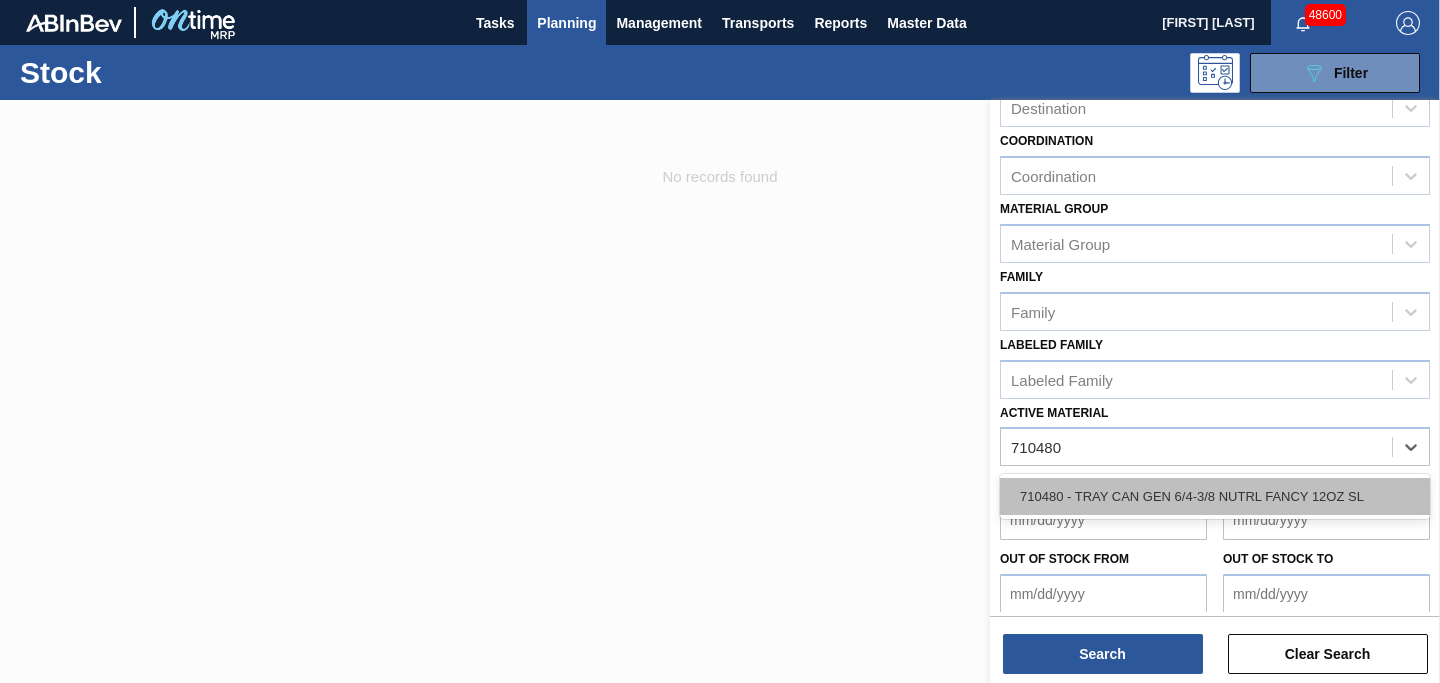 click on "710480 - TRAY CAN GEN 6/4-3/8 NUTRL FANCY 12OZ SL" at bounding box center (1215, 496) 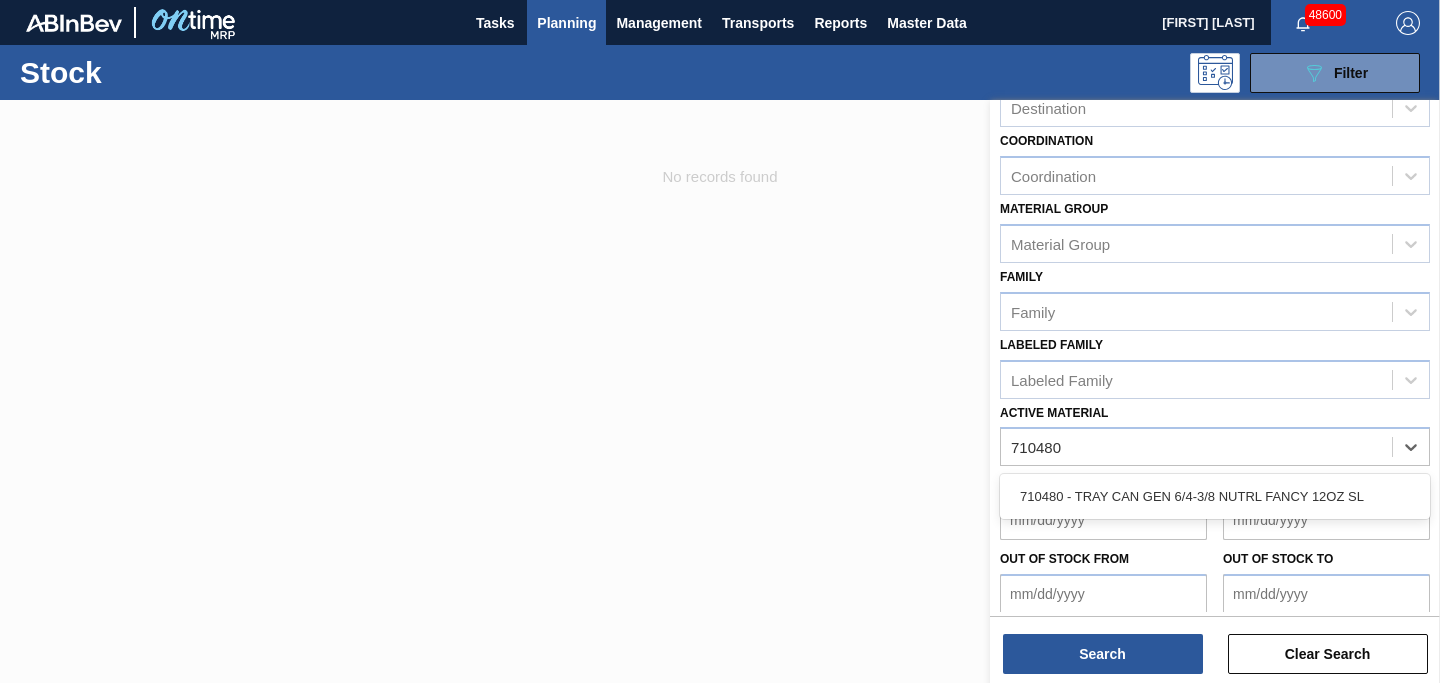 type 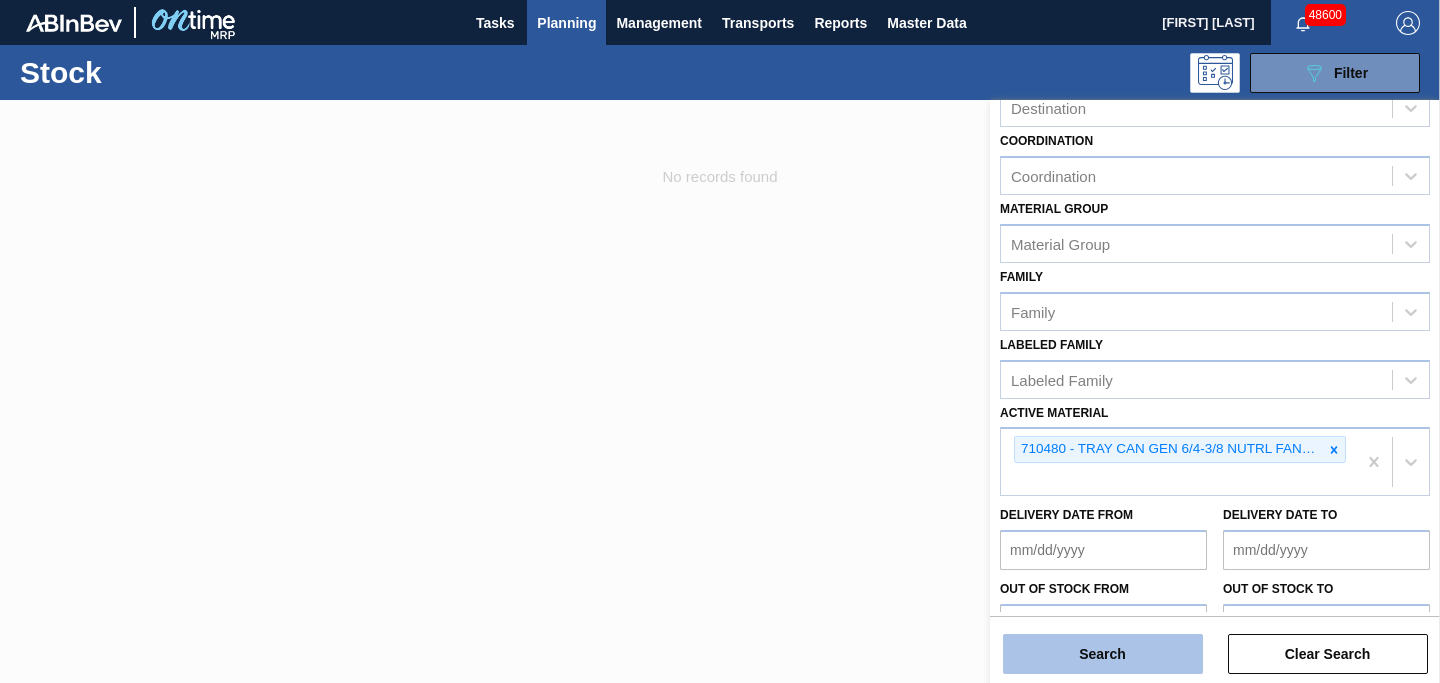 click on "Search" at bounding box center (1103, 654) 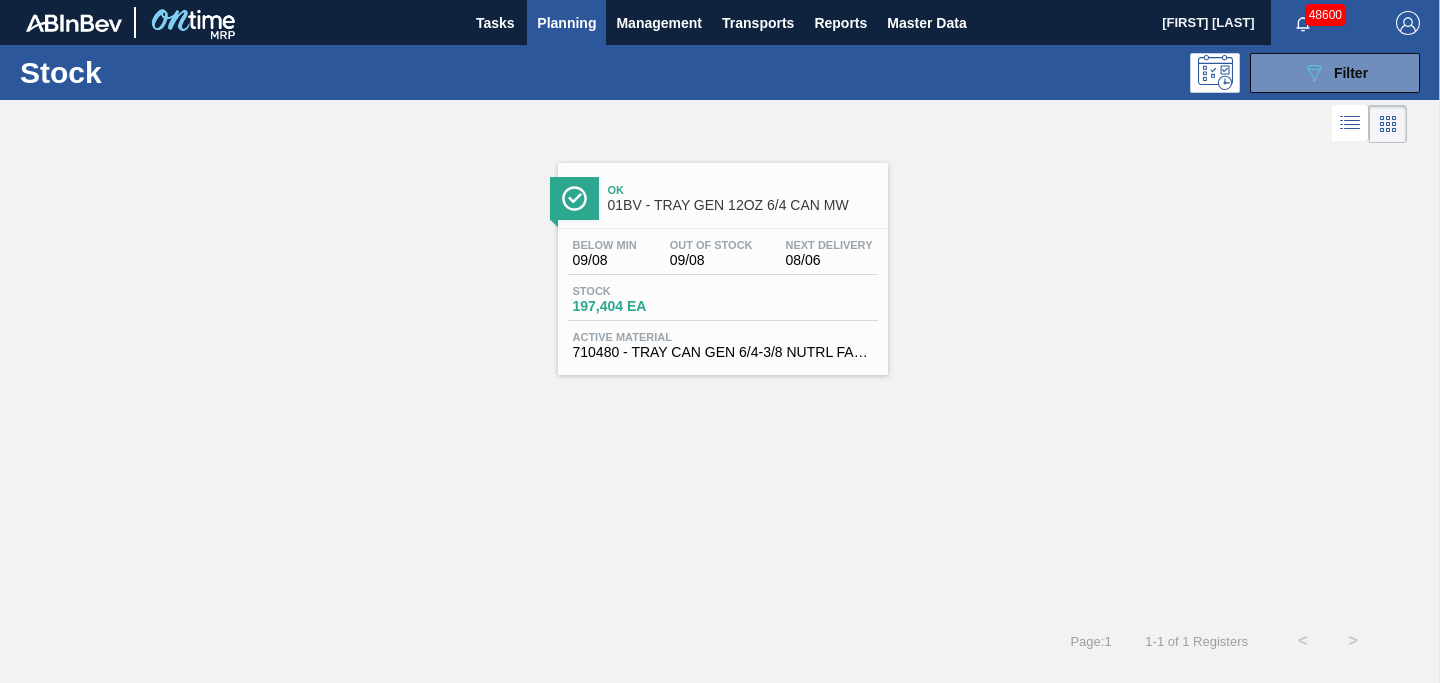 click on "Ok 01BV - TRAY GEN 12OZ 6/4 CAN MW" at bounding box center [743, 198] 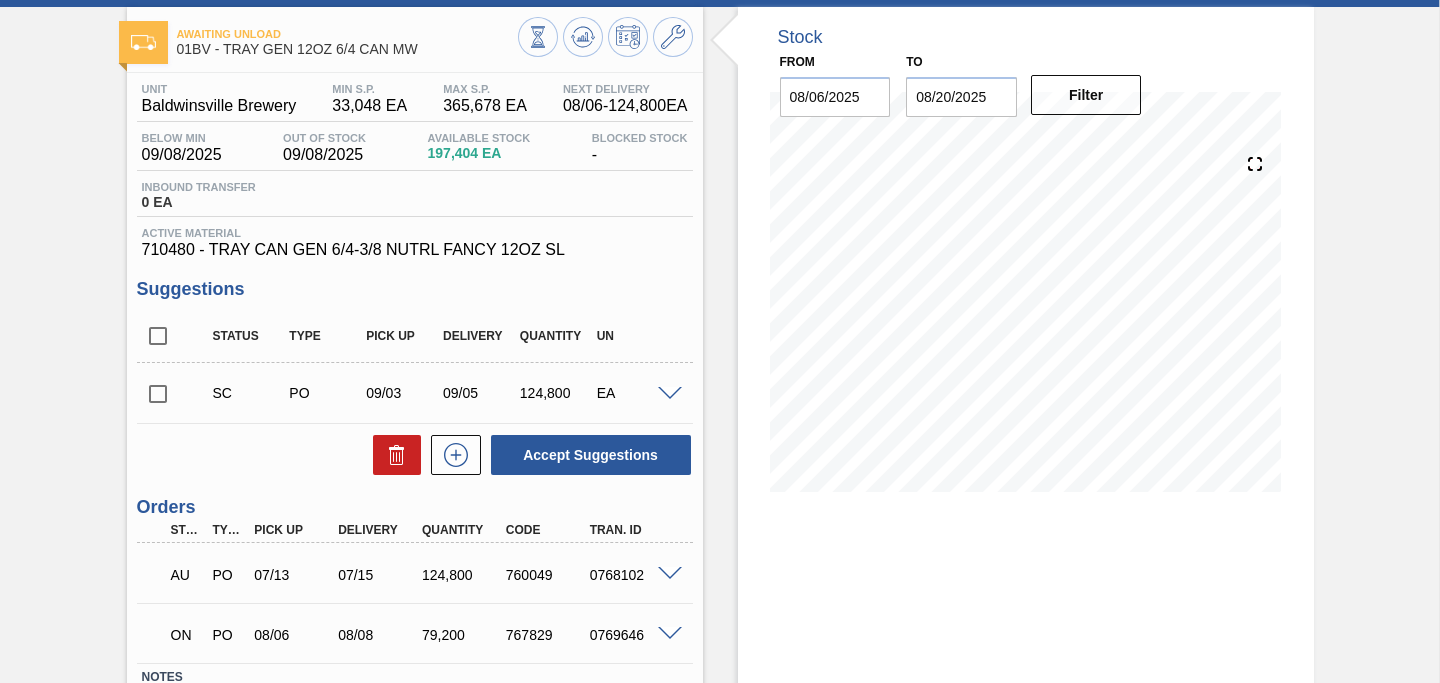 scroll, scrollTop: 58, scrollLeft: 0, axis: vertical 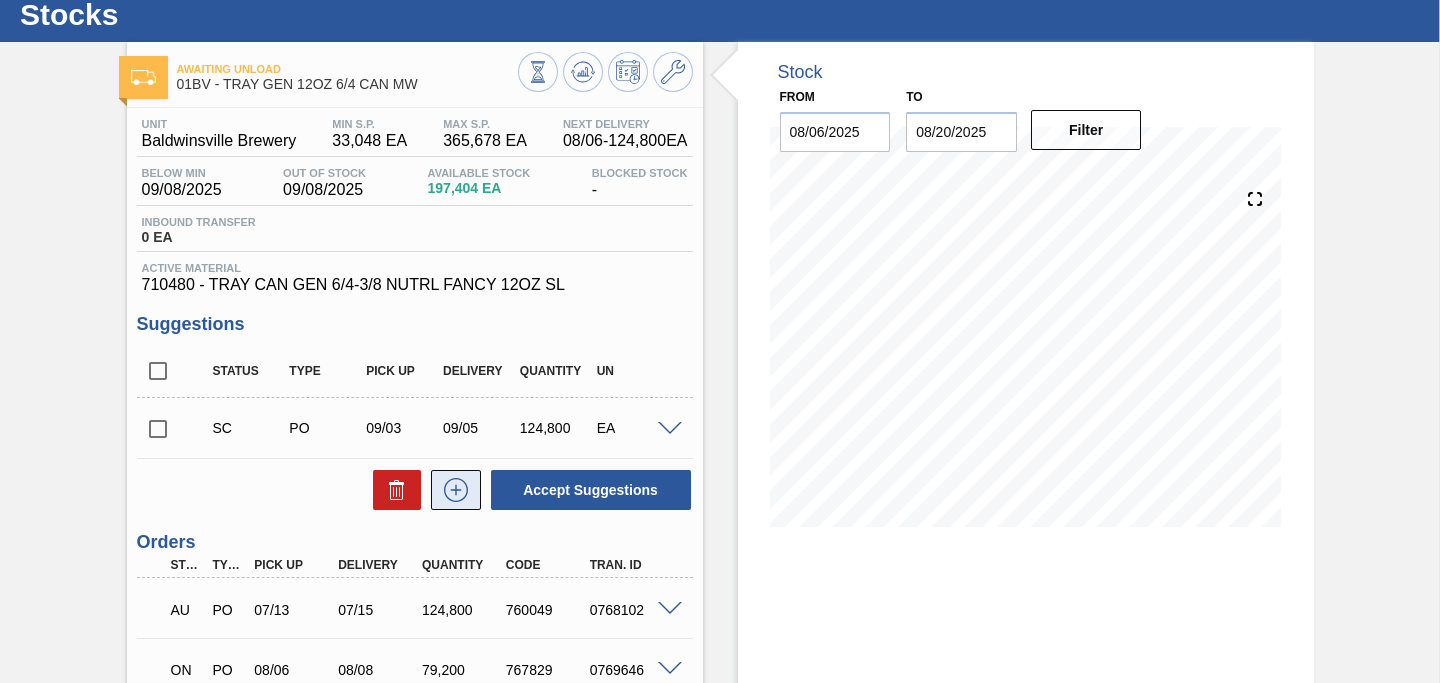 click 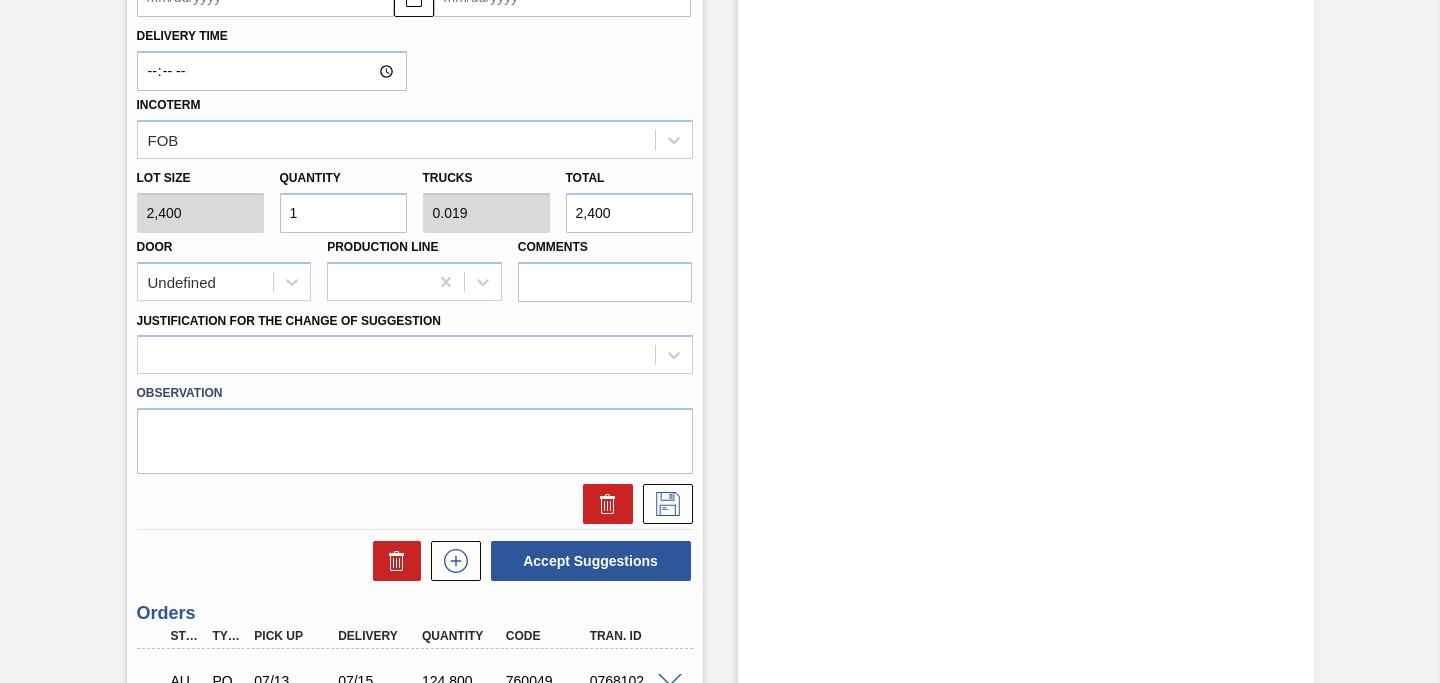 scroll, scrollTop: 877, scrollLeft: 0, axis: vertical 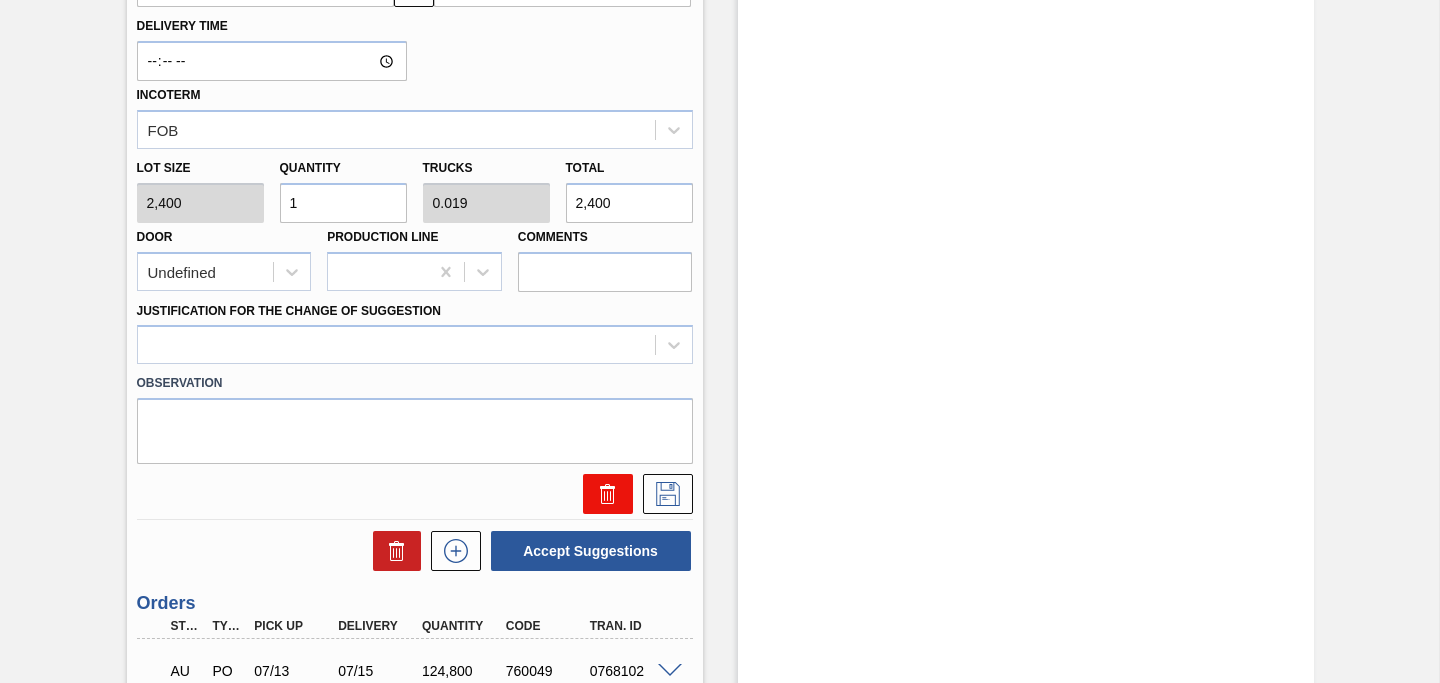click 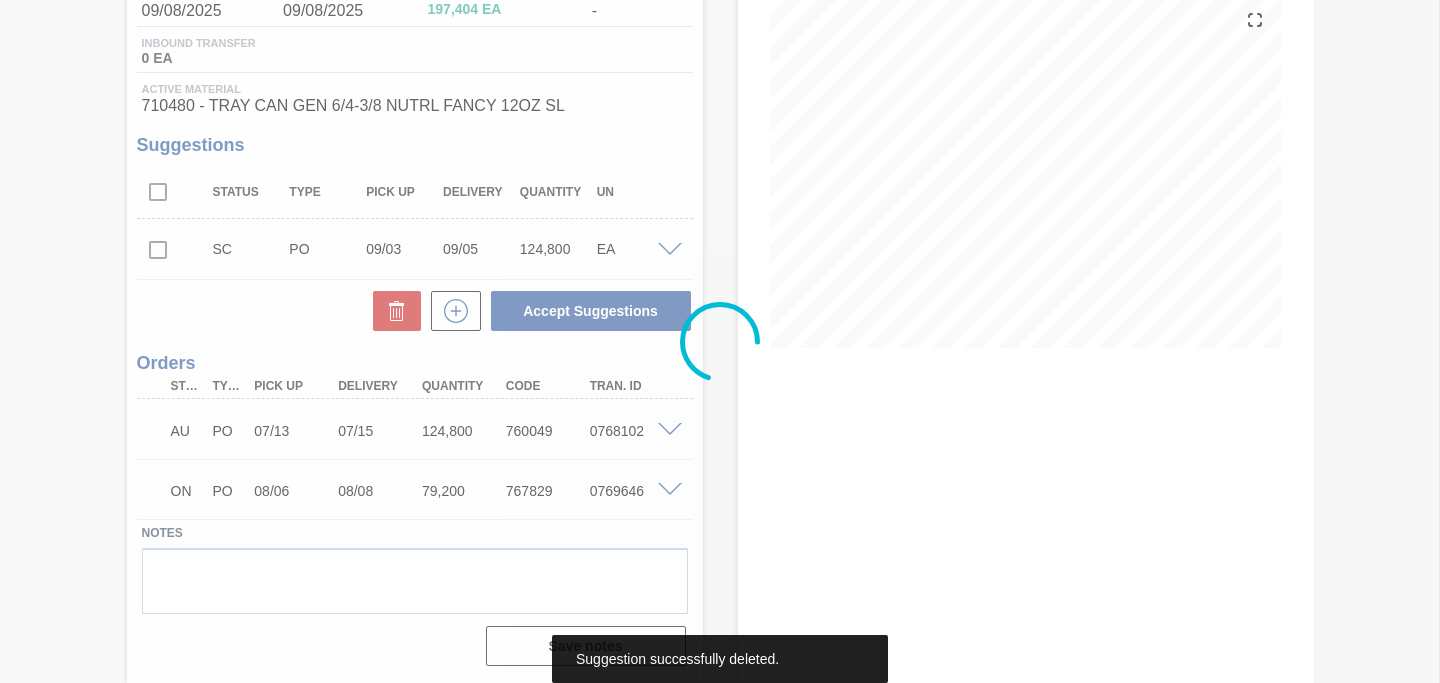 scroll, scrollTop: 239, scrollLeft: 0, axis: vertical 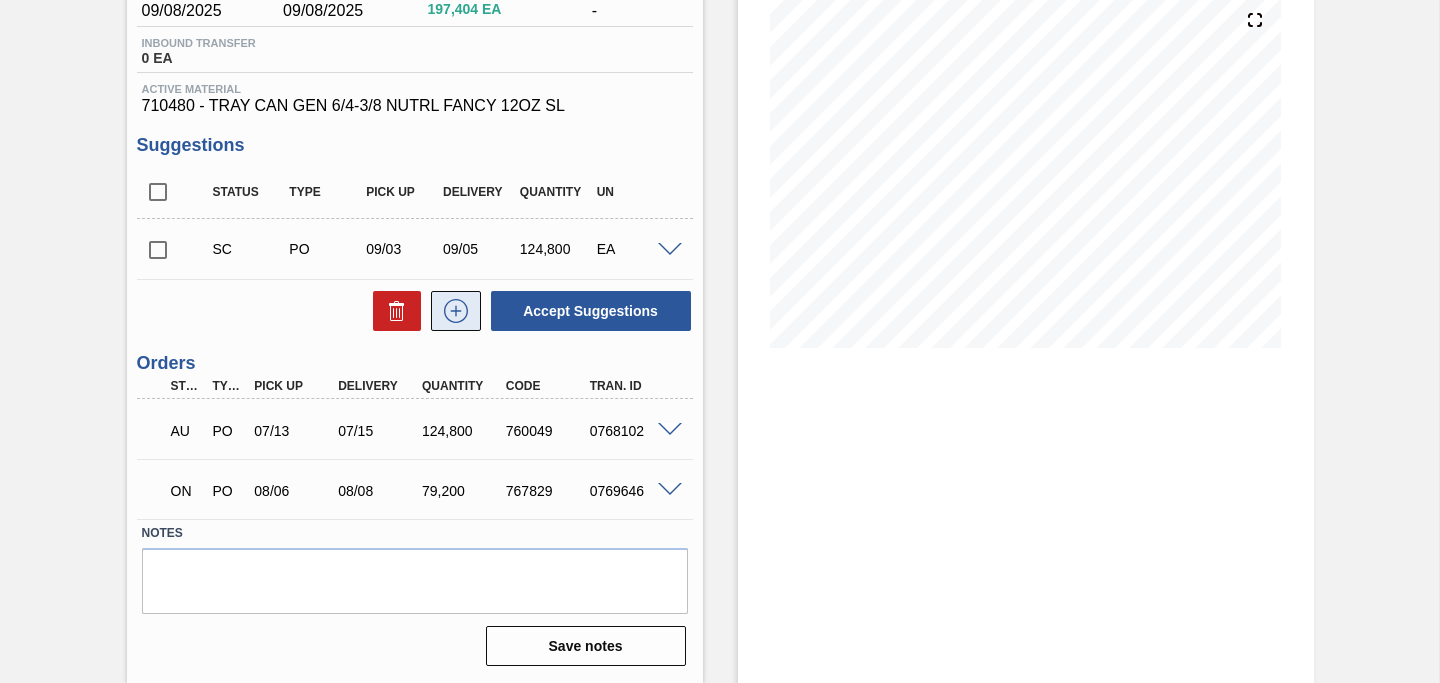 click 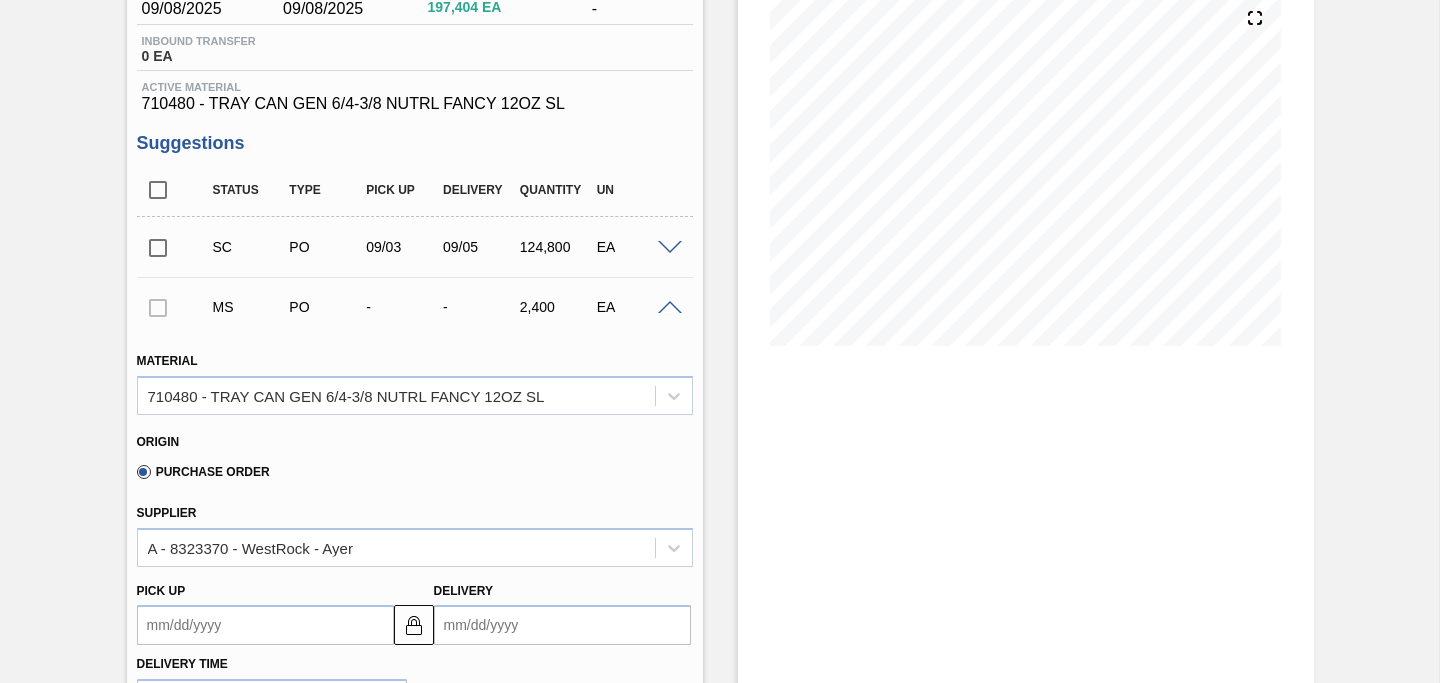type 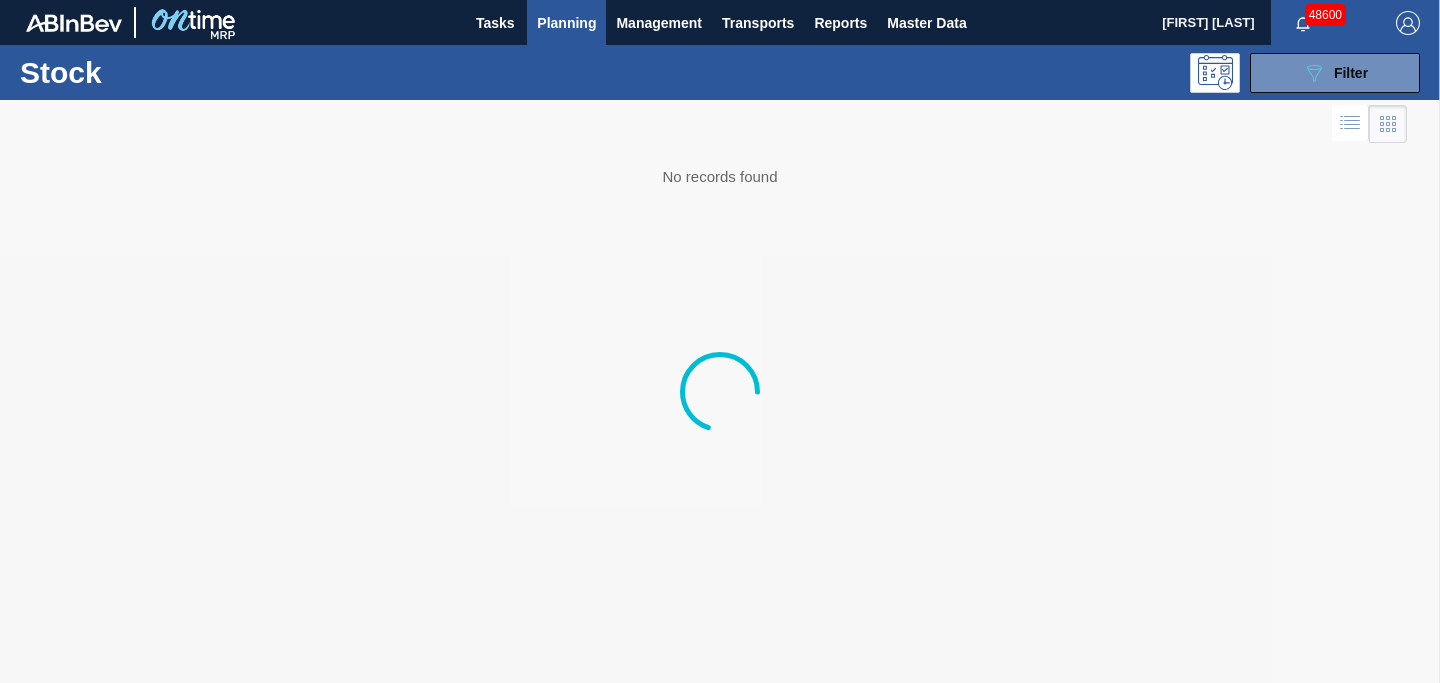 scroll, scrollTop: 0, scrollLeft: 0, axis: both 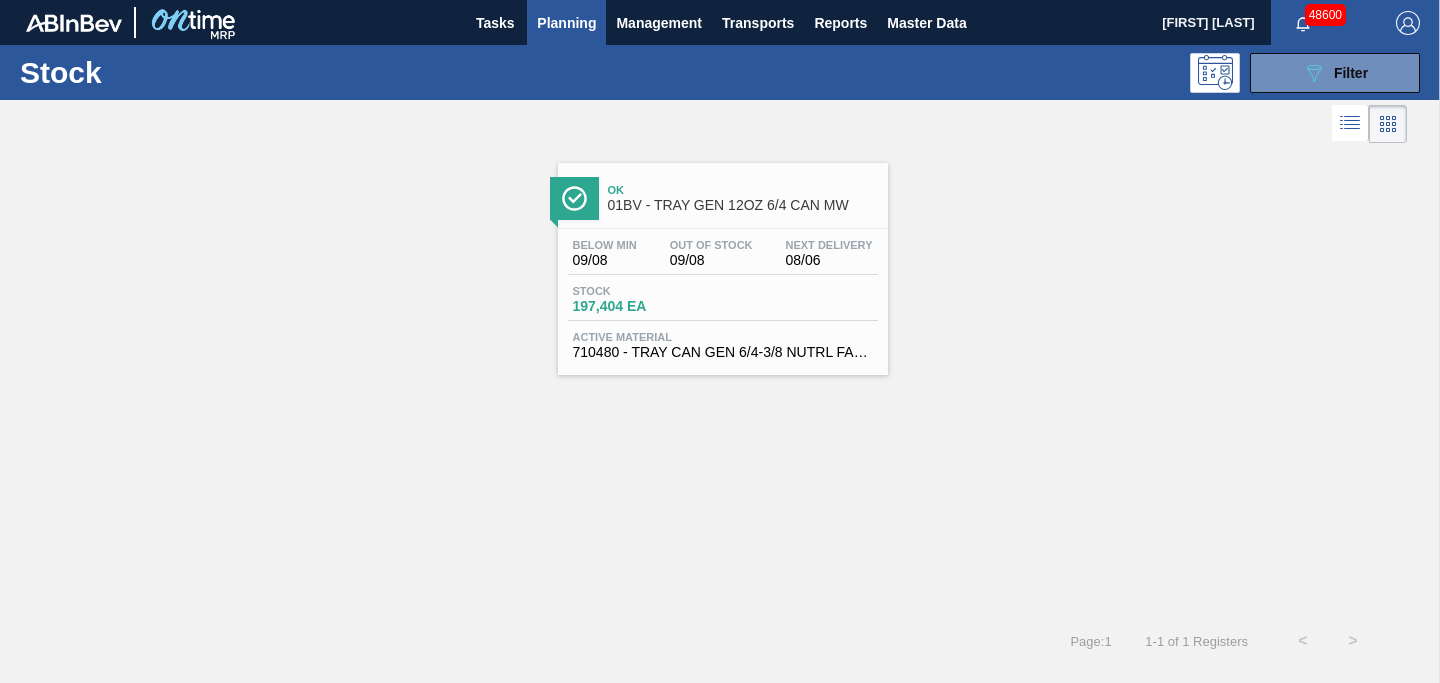 click on "Ok 01BV - TRAY GEN 12OZ 6/4 CAN MW" at bounding box center (743, 198) 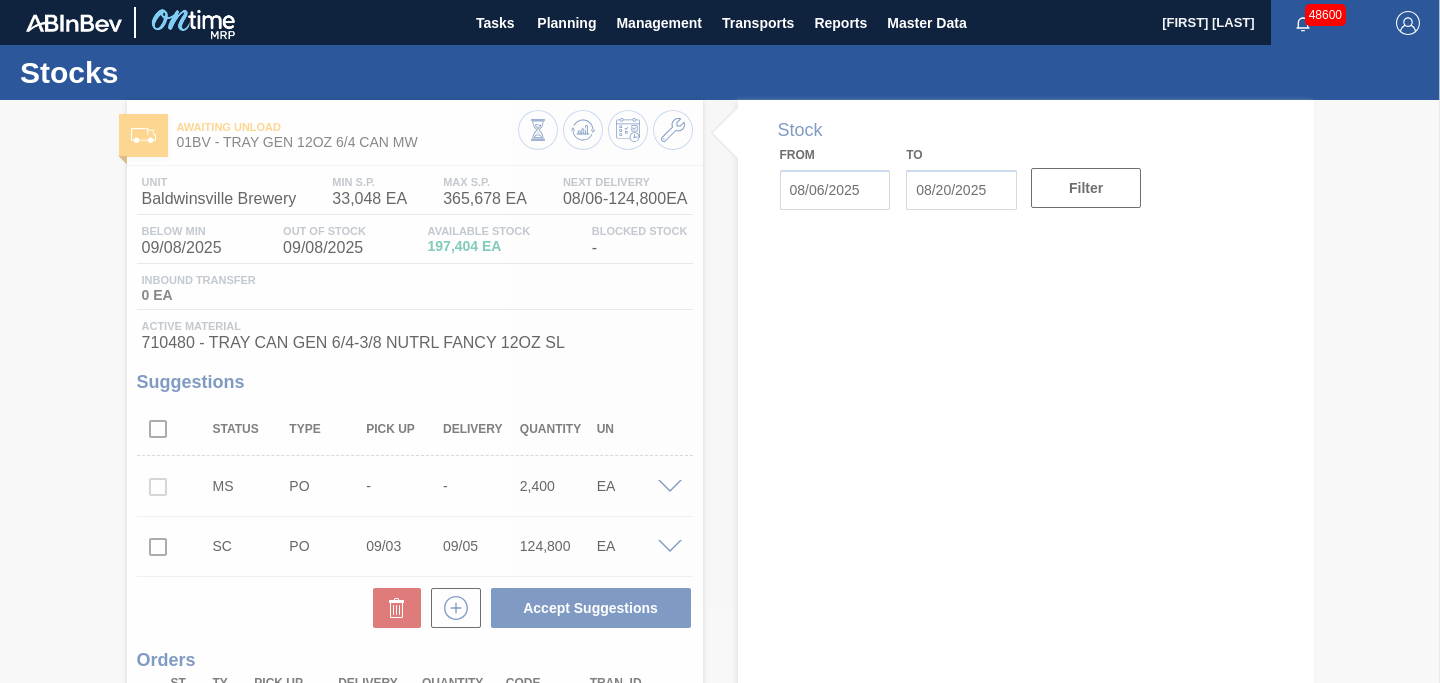 type on "08/06/2025" 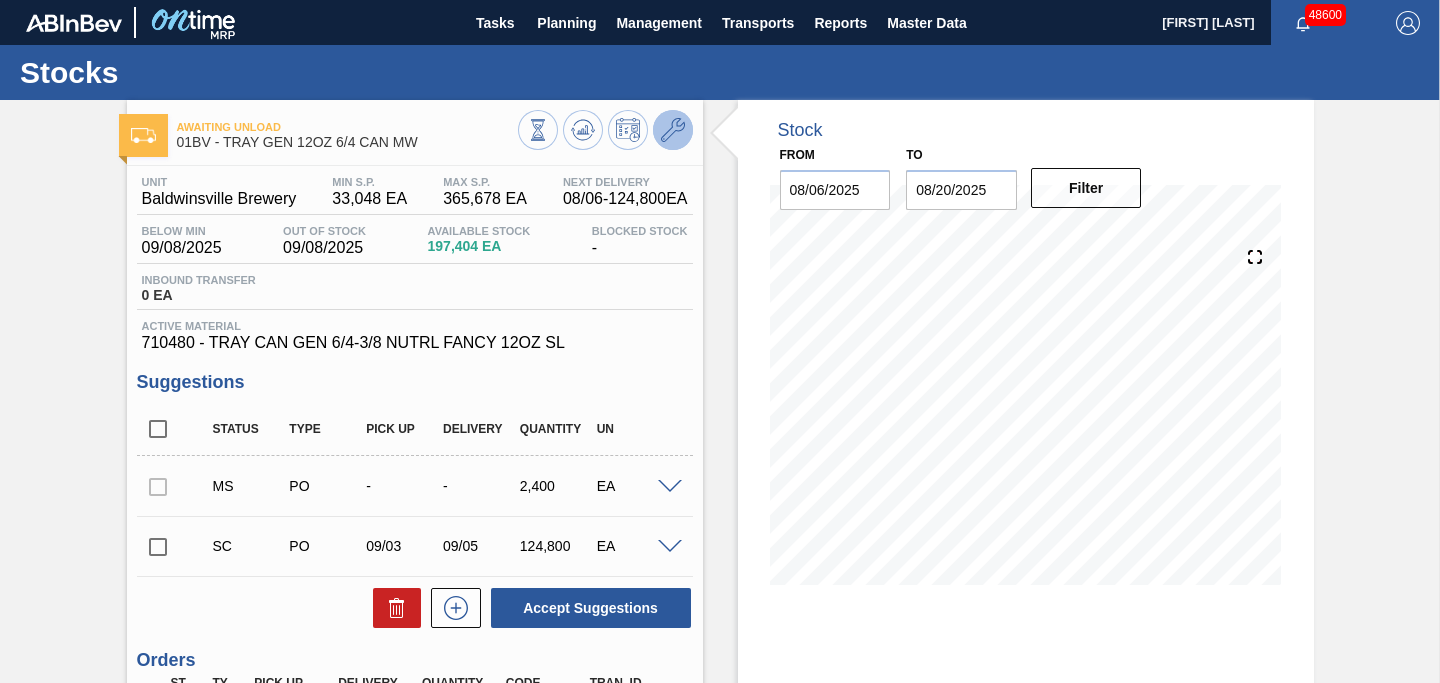 click 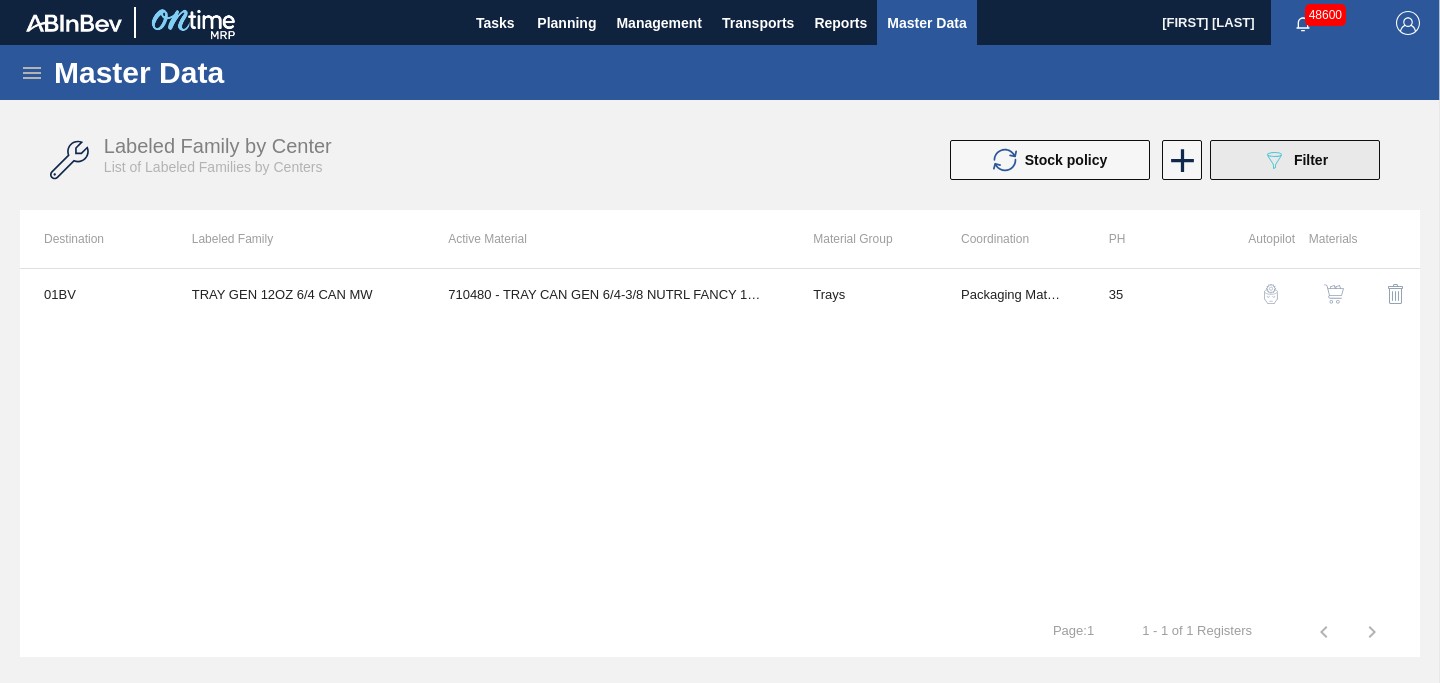 click on "089F7B8B-B2A5-4AFE-B5C0-19BA573D28AC Filter" at bounding box center (1295, 160) 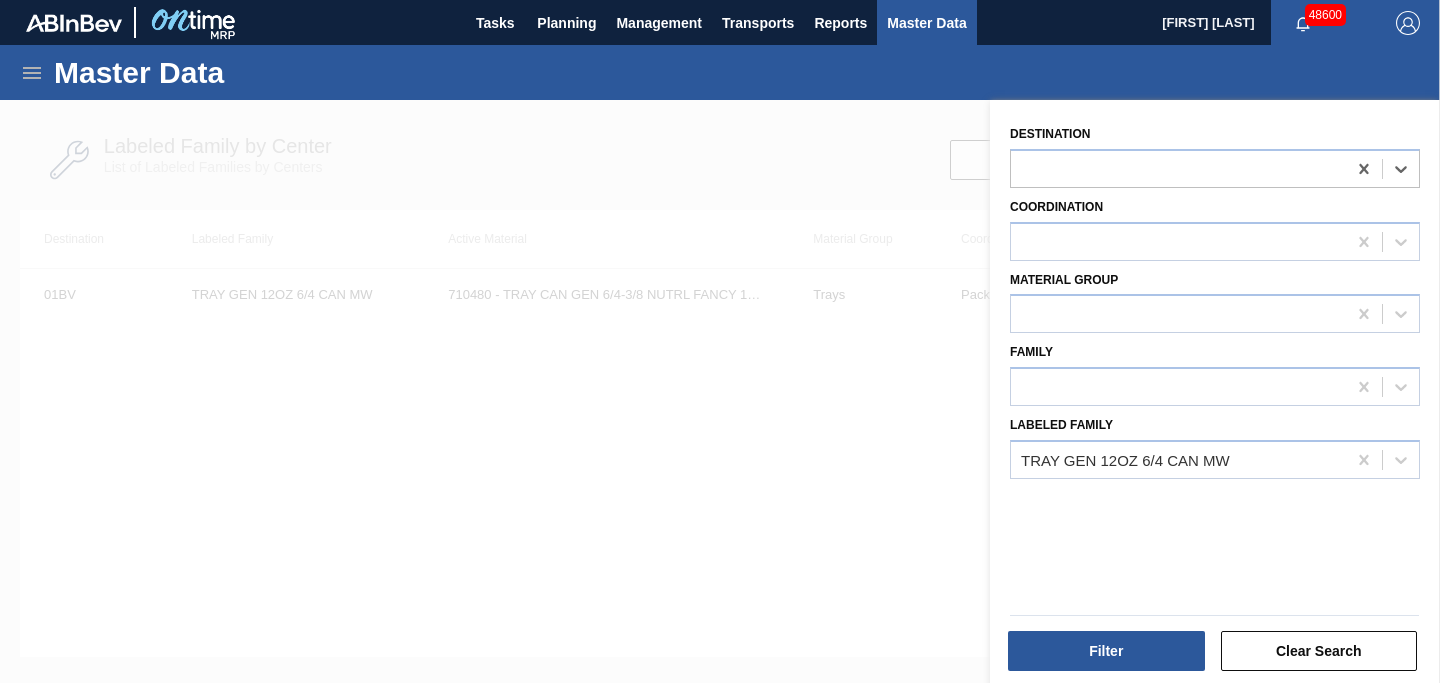 drag, startPoint x: 1358, startPoint y: 166, endPoint x: 1379, endPoint y: 350, distance: 185.19449 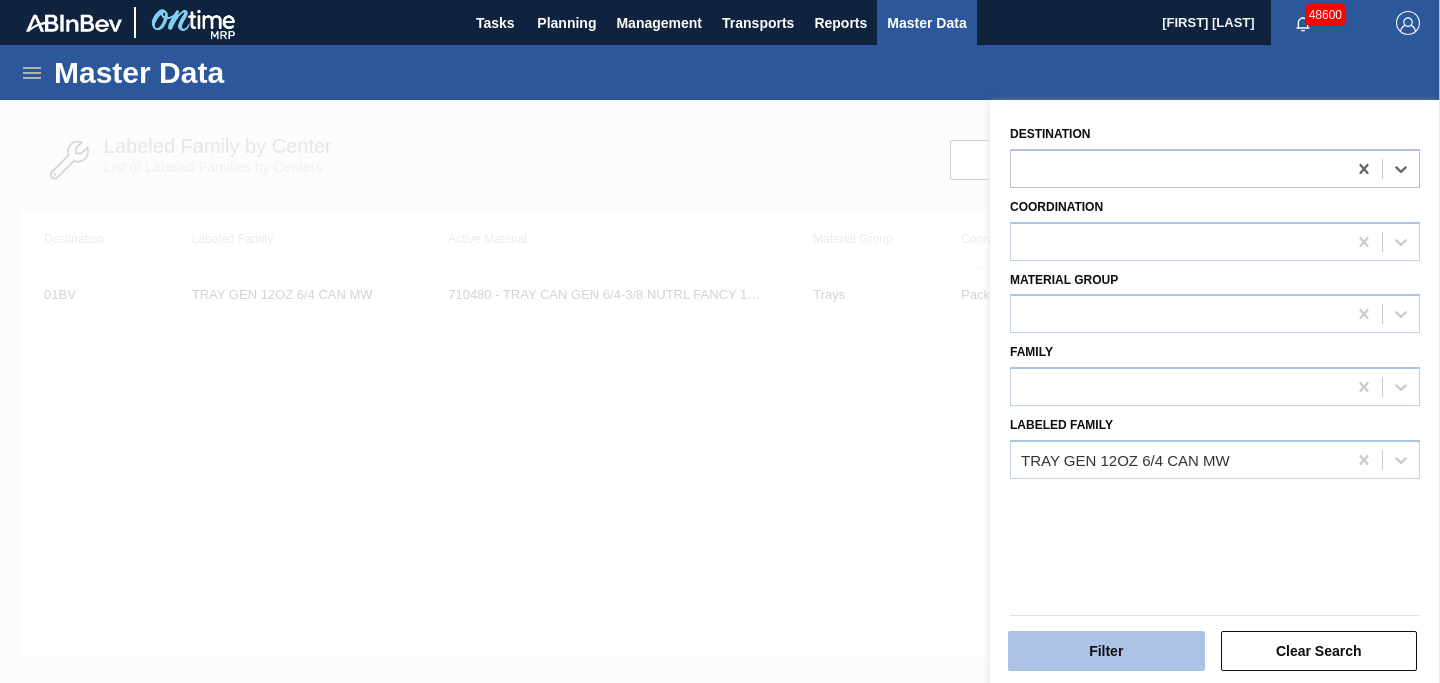 click on "Filter" at bounding box center [1106, 651] 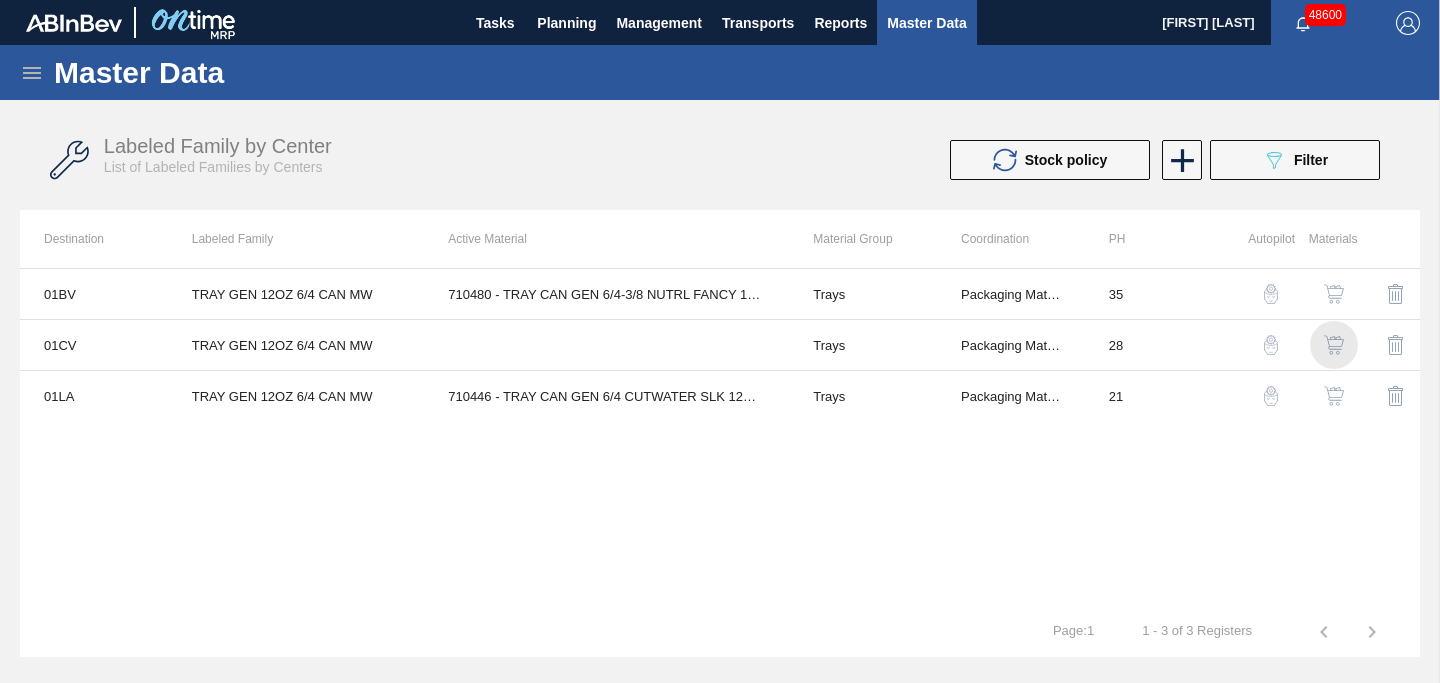 click at bounding box center [1334, 345] 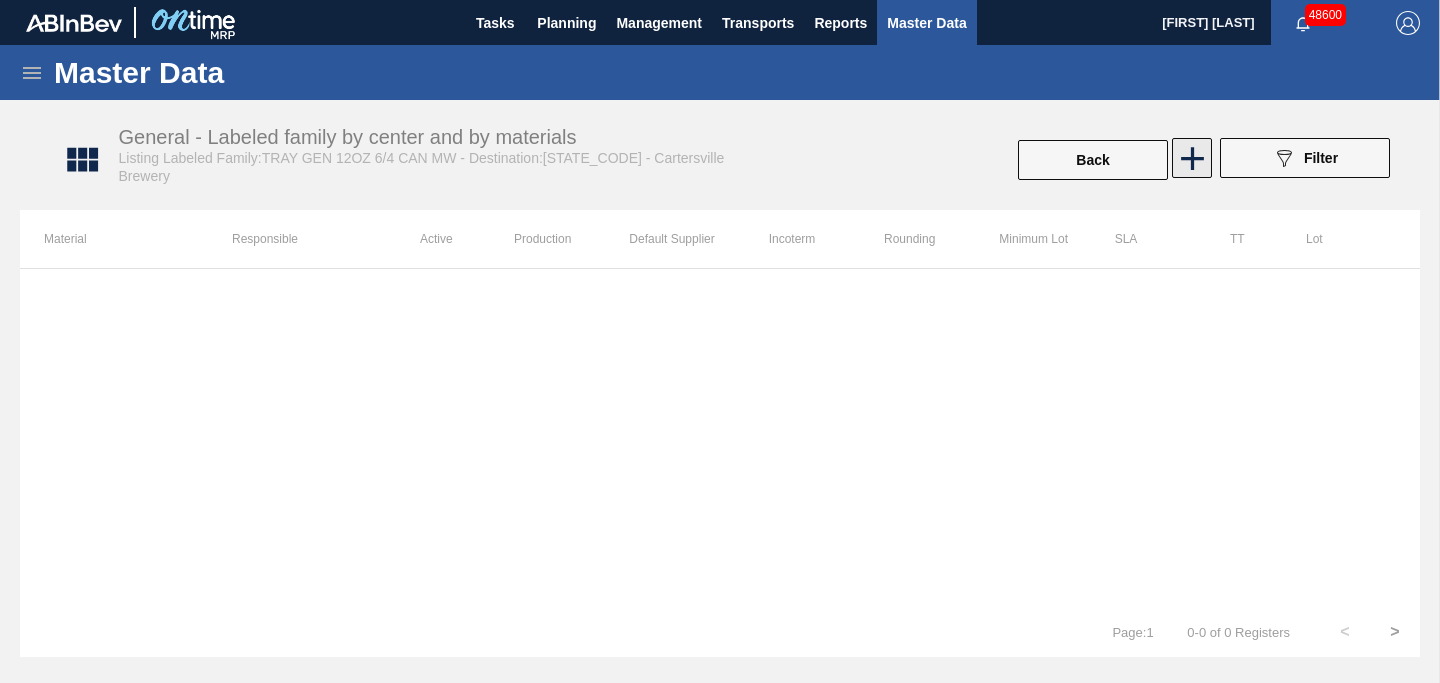 click 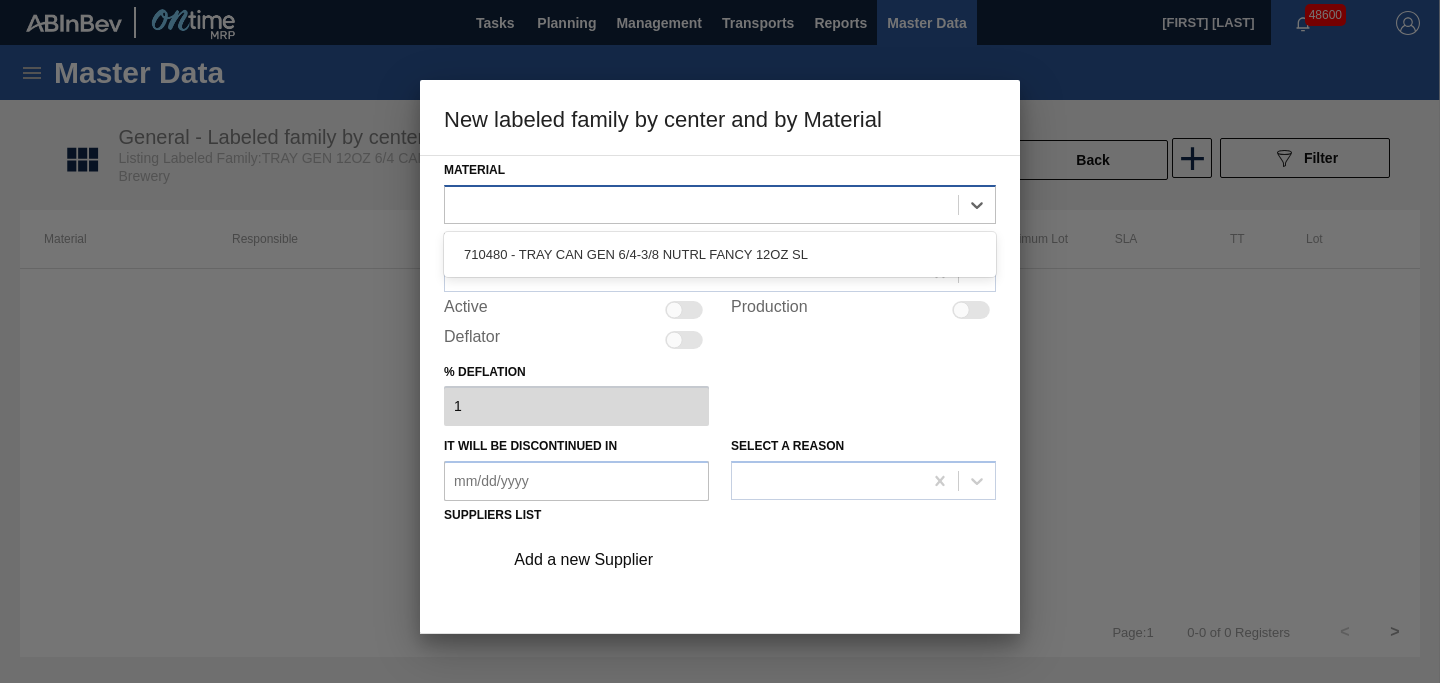 click at bounding box center (701, 204) 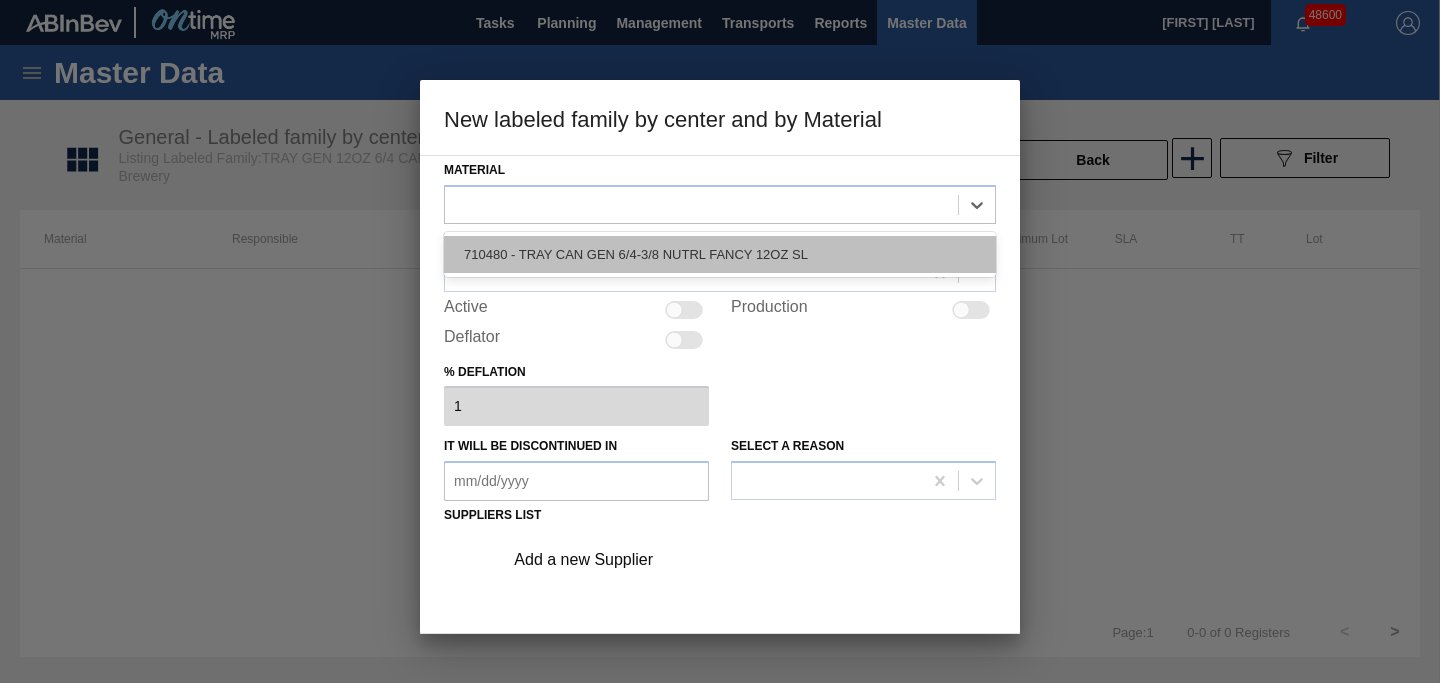 click on "710480 - TRAY CAN GEN 6/4-3/8 NUTRL FANCY 12OZ SL" at bounding box center [720, 254] 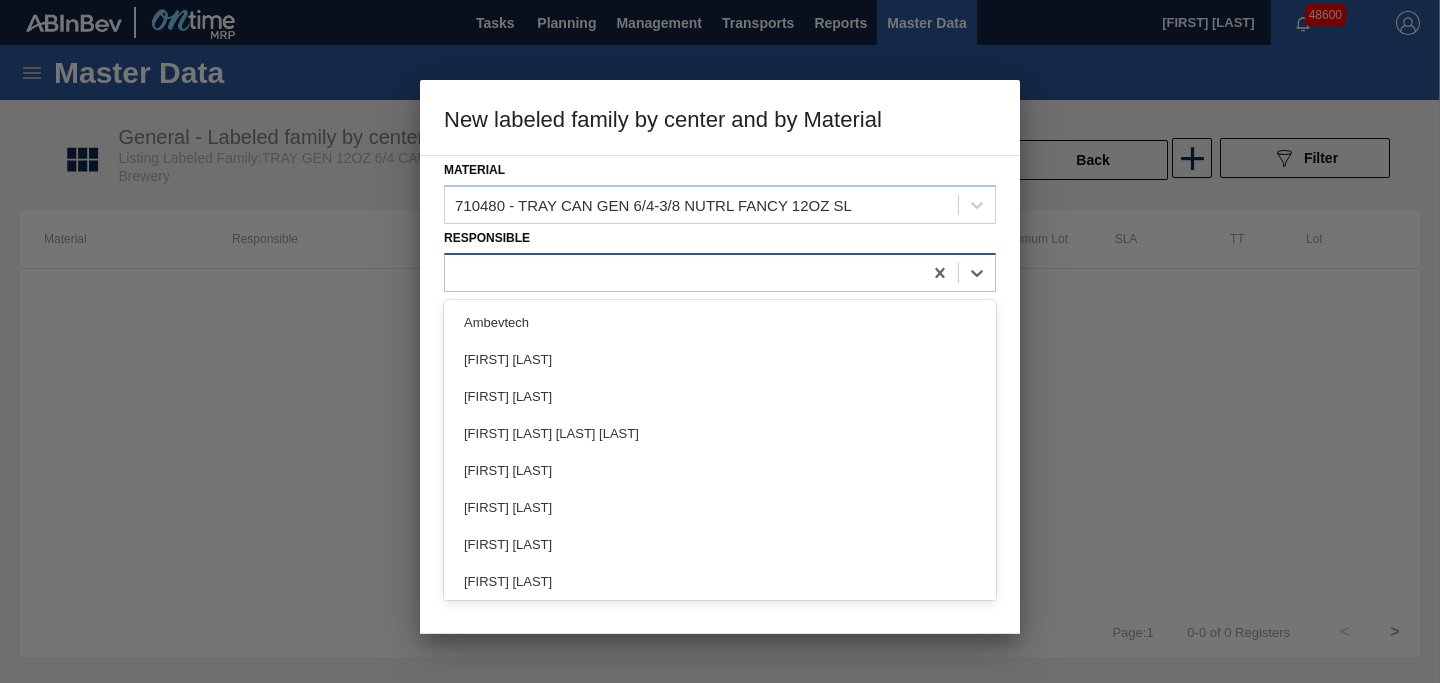 click at bounding box center [683, 272] 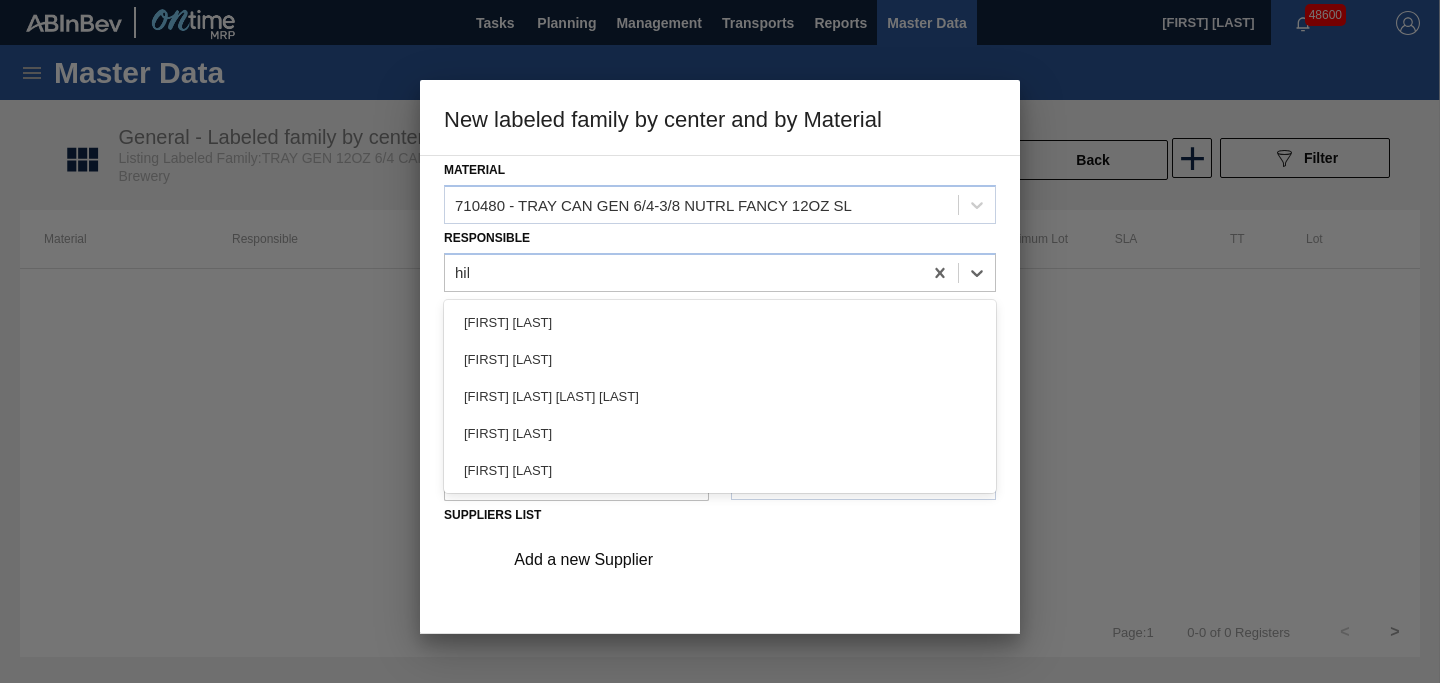 type on "hill" 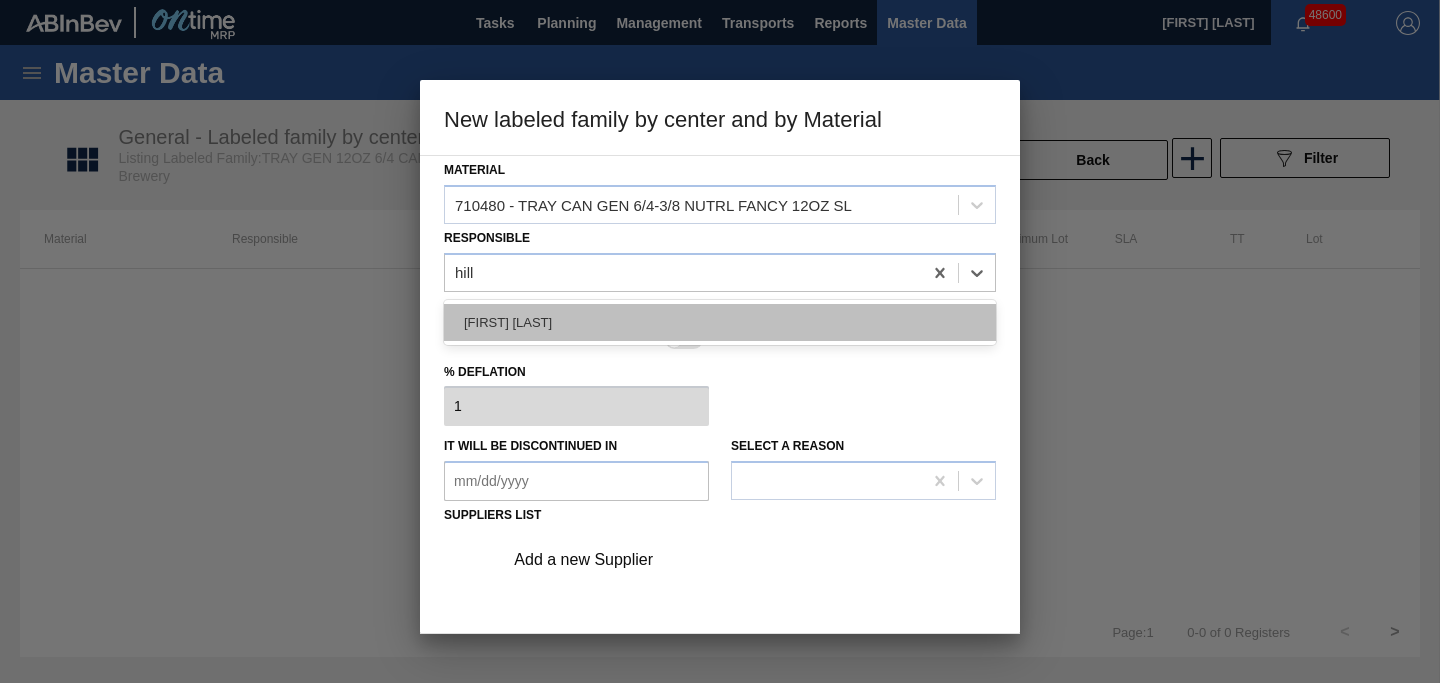 click on "[FIRST] [LAST]" at bounding box center (720, 322) 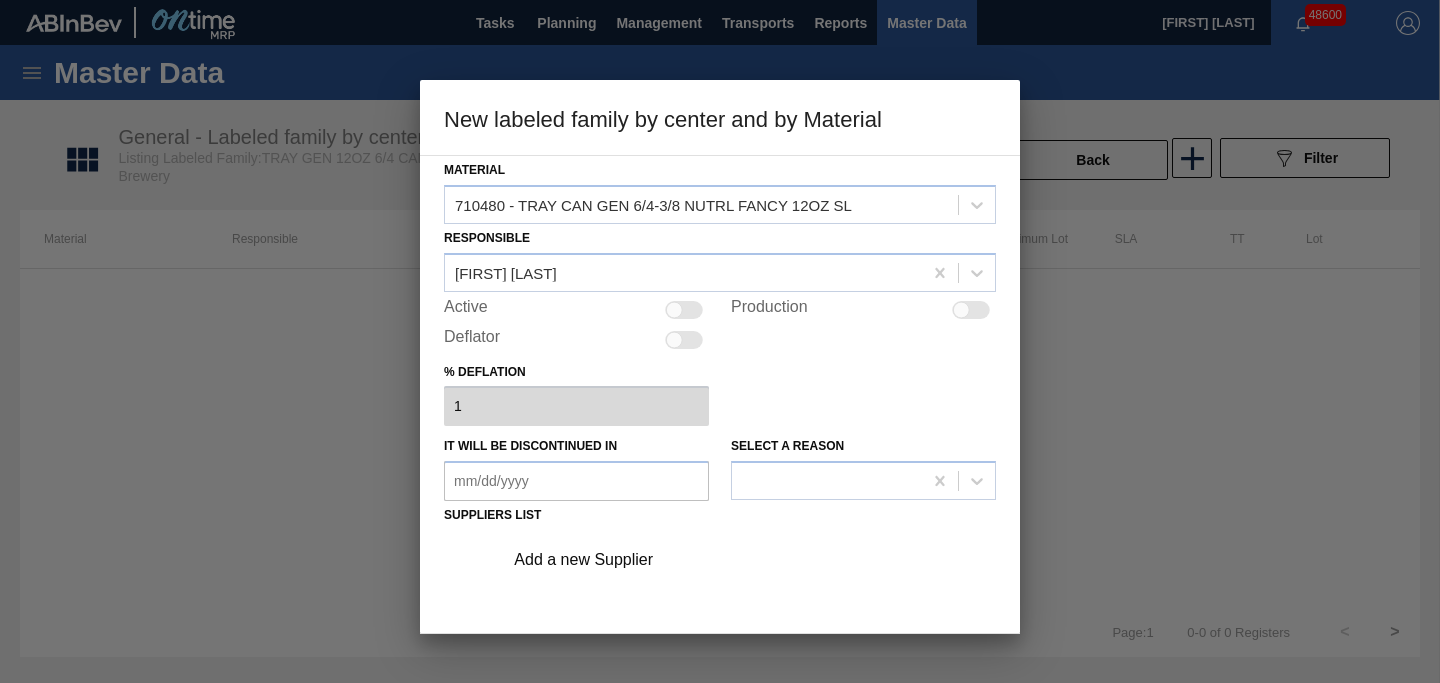 click at bounding box center (674, 309) 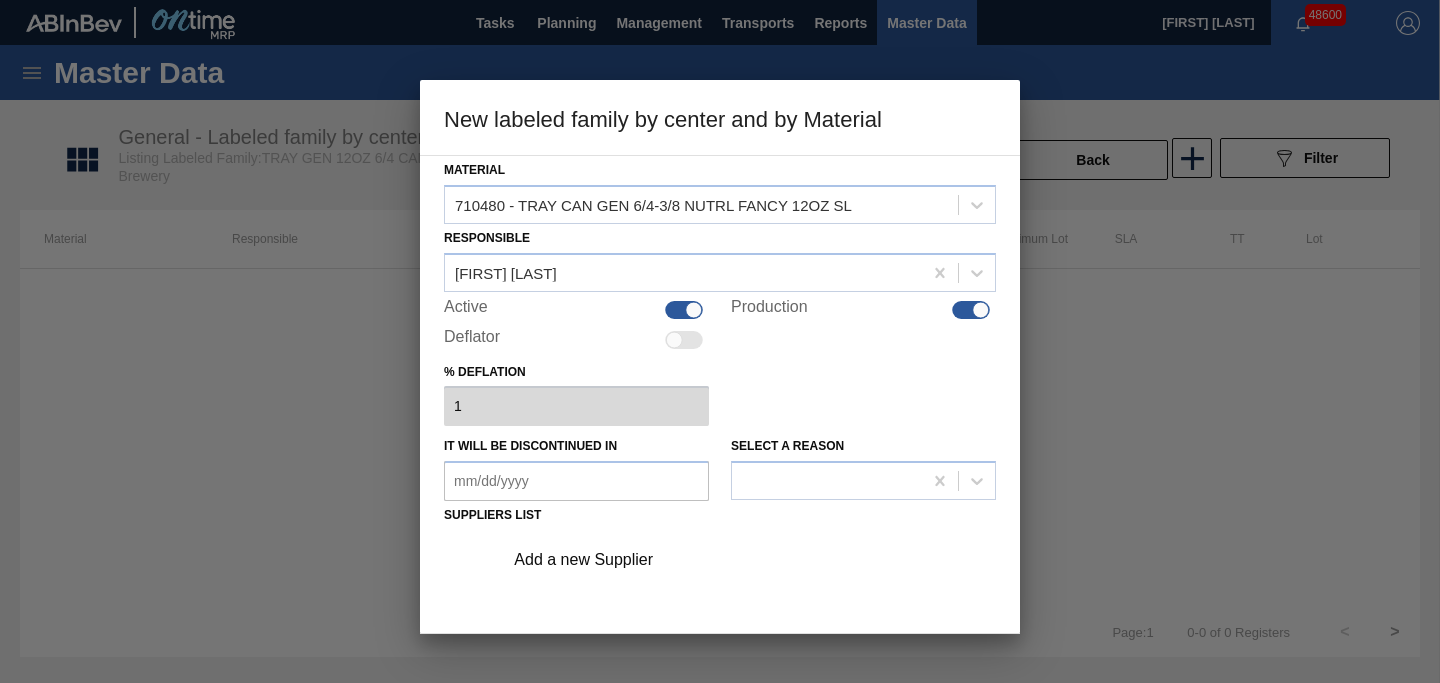 click on "Add a new Supplier" at bounding box center (710, 560) 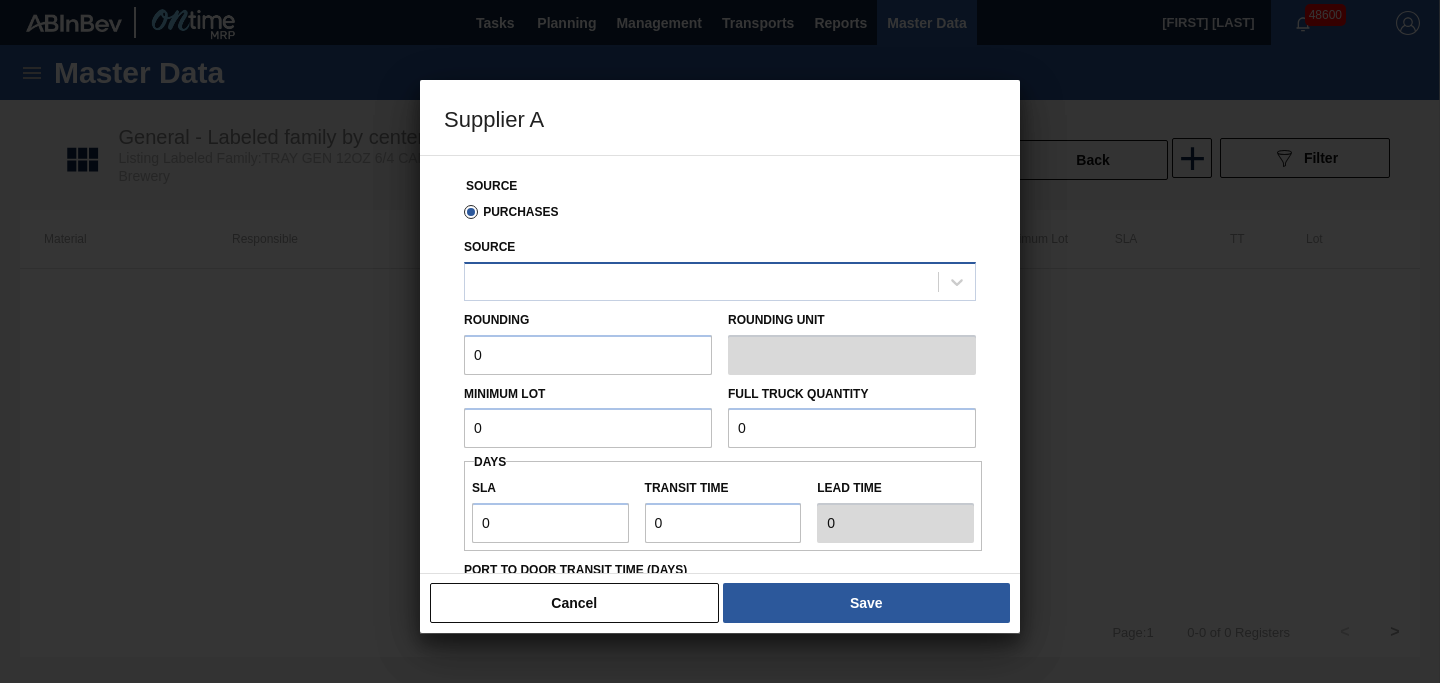 click at bounding box center (701, 281) 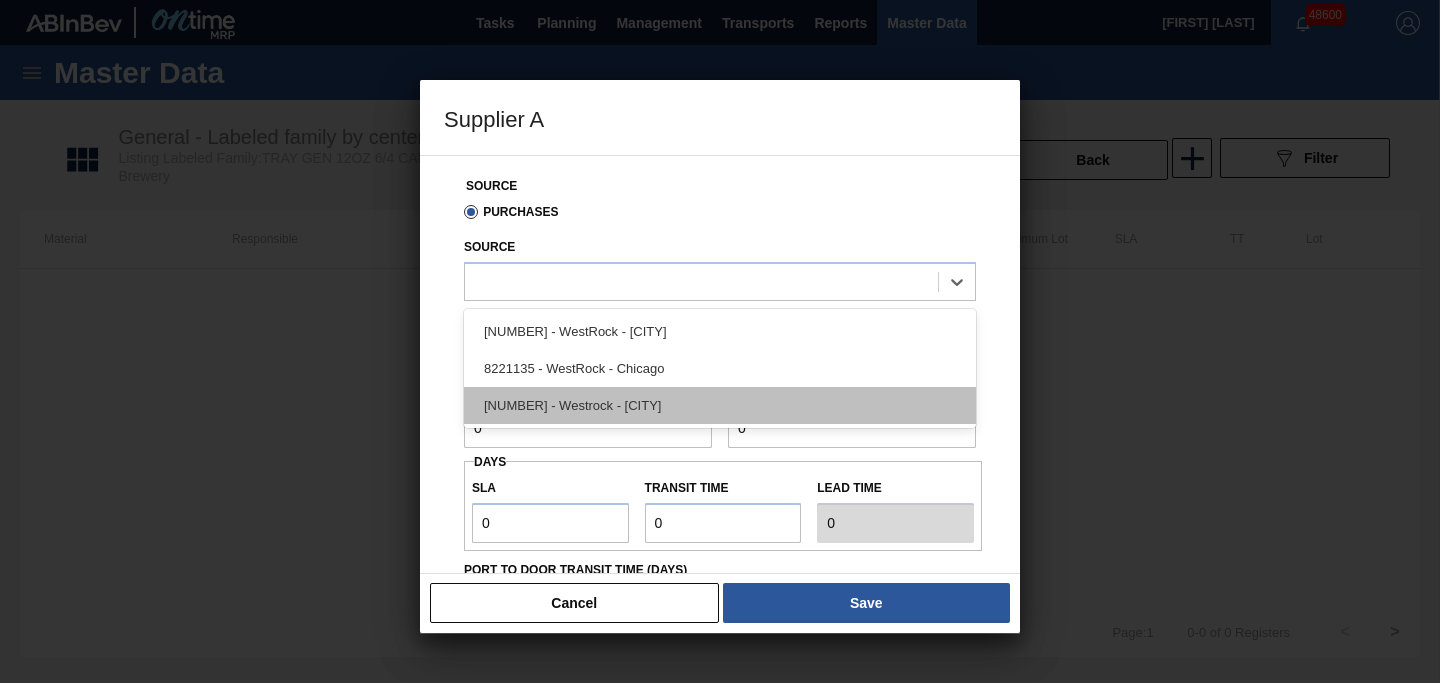 click on "[NUMBER] - Westrock - [CITY]" at bounding box center [720, 405] 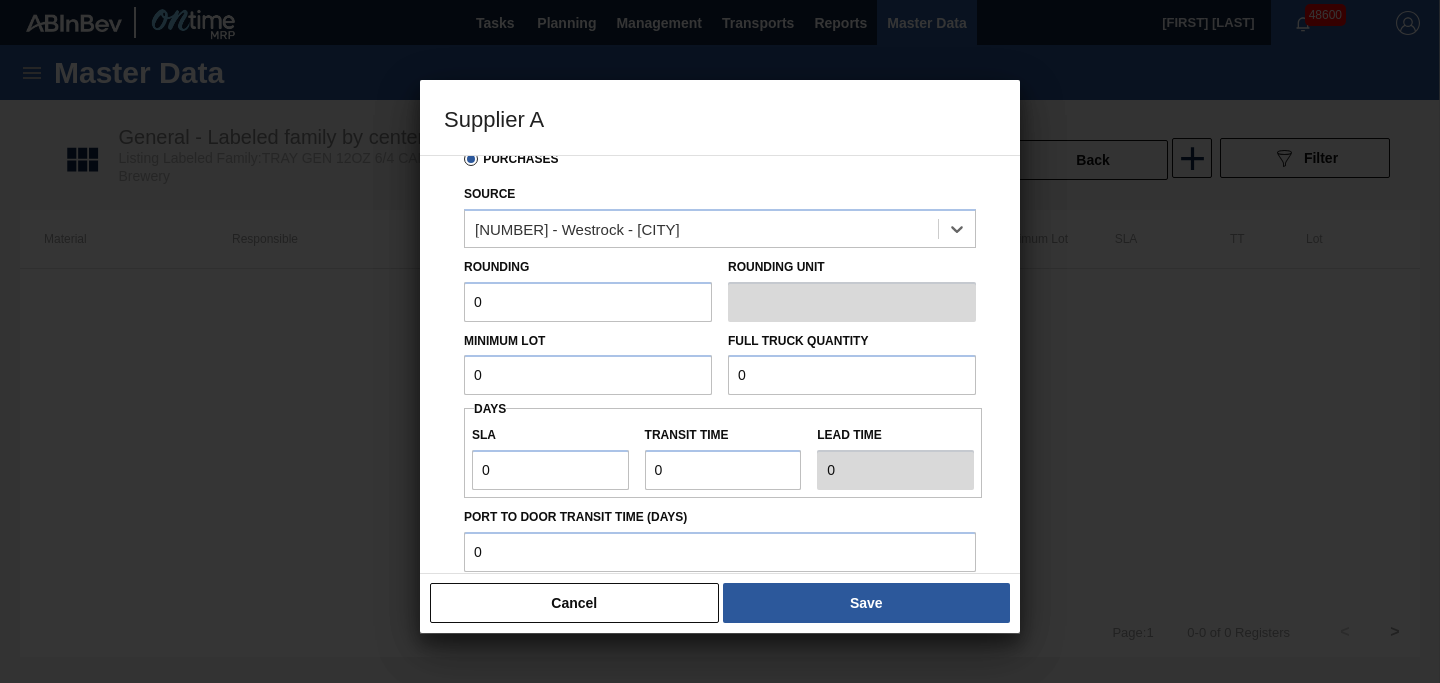 scroll, scrollTop: 164, scrollLeft: 0, axis: vertical 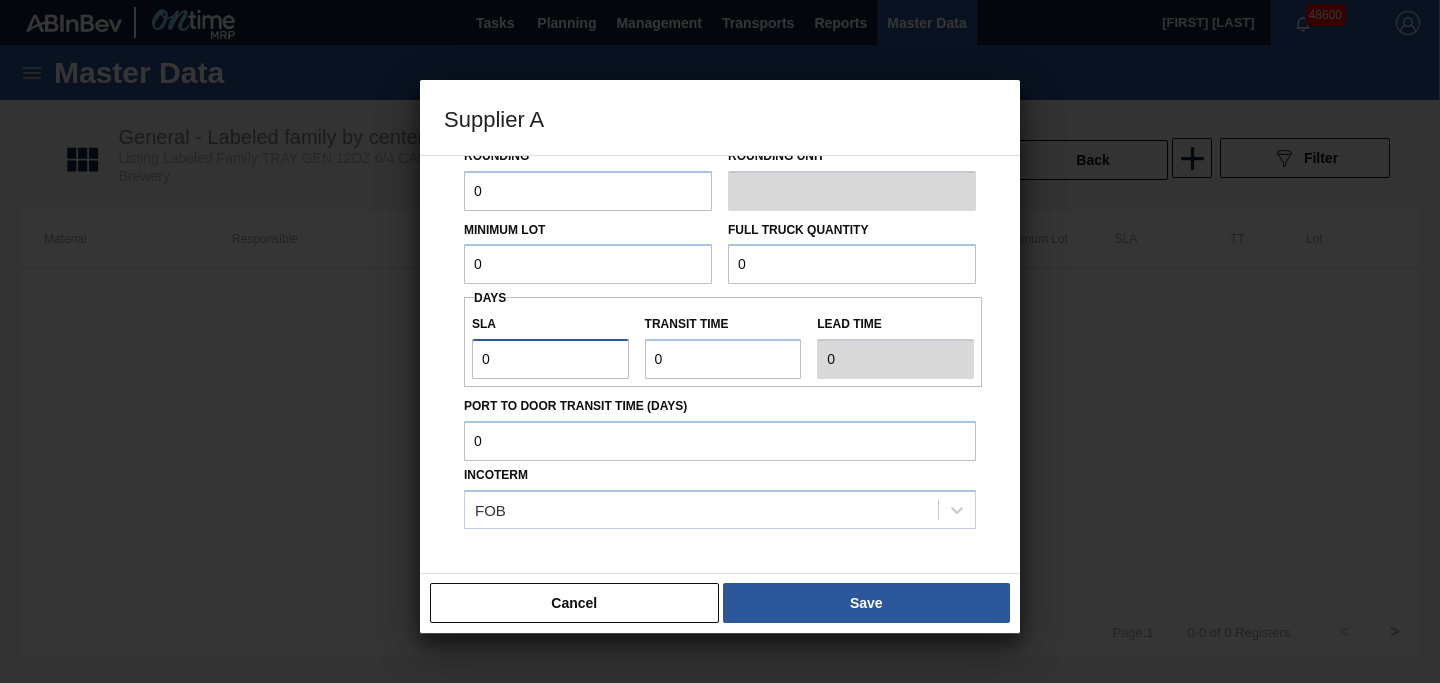 drag, startPoint x: 505, startPoint y: 359, endPoint x: 443, endPoint y: 330, distance: 68.44706 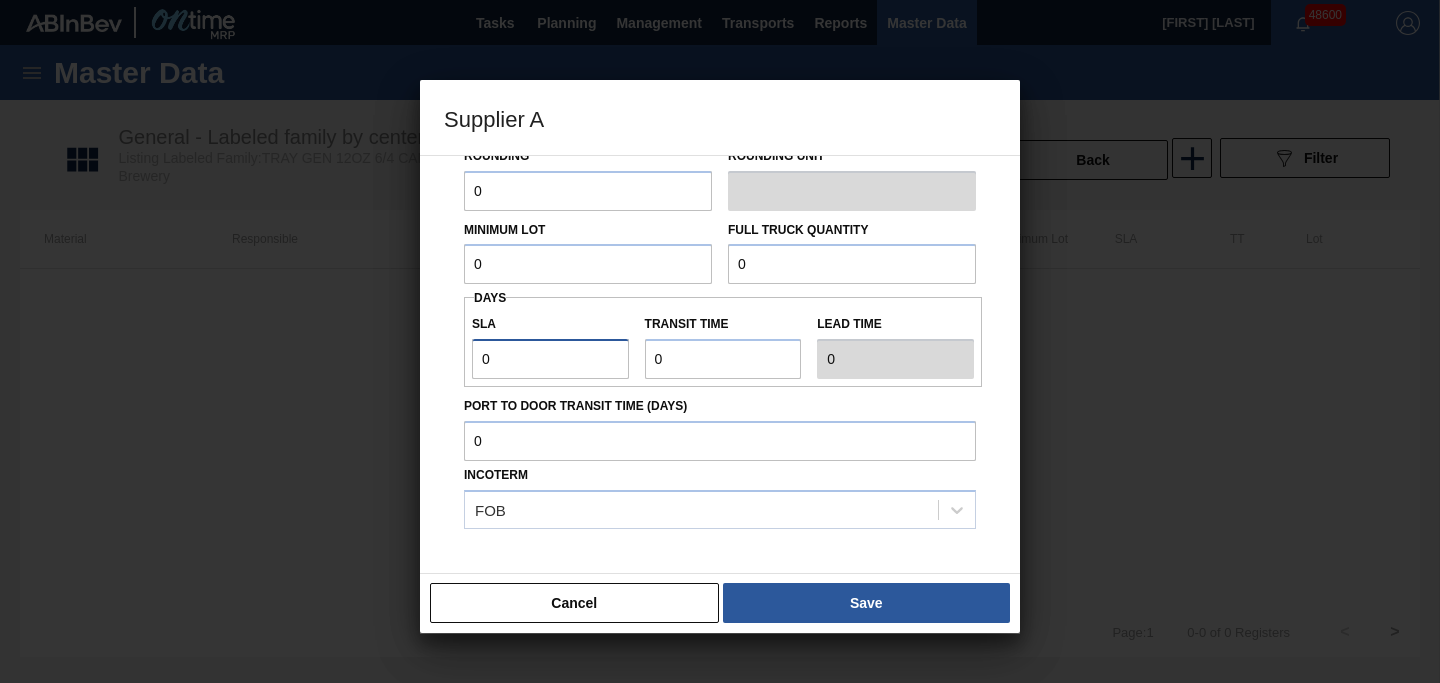 click on "Source  Purchases Source 8365594 - Westrock - Murfressboro Rounding 0 Rounding Unit Minimum Lot 0 Full Truck Quantity 0   Days     SLA 0 Transit time Lead time 0 Port to Door Transit Time (days) Incoterm FOB" at bounding box center [720, 364] 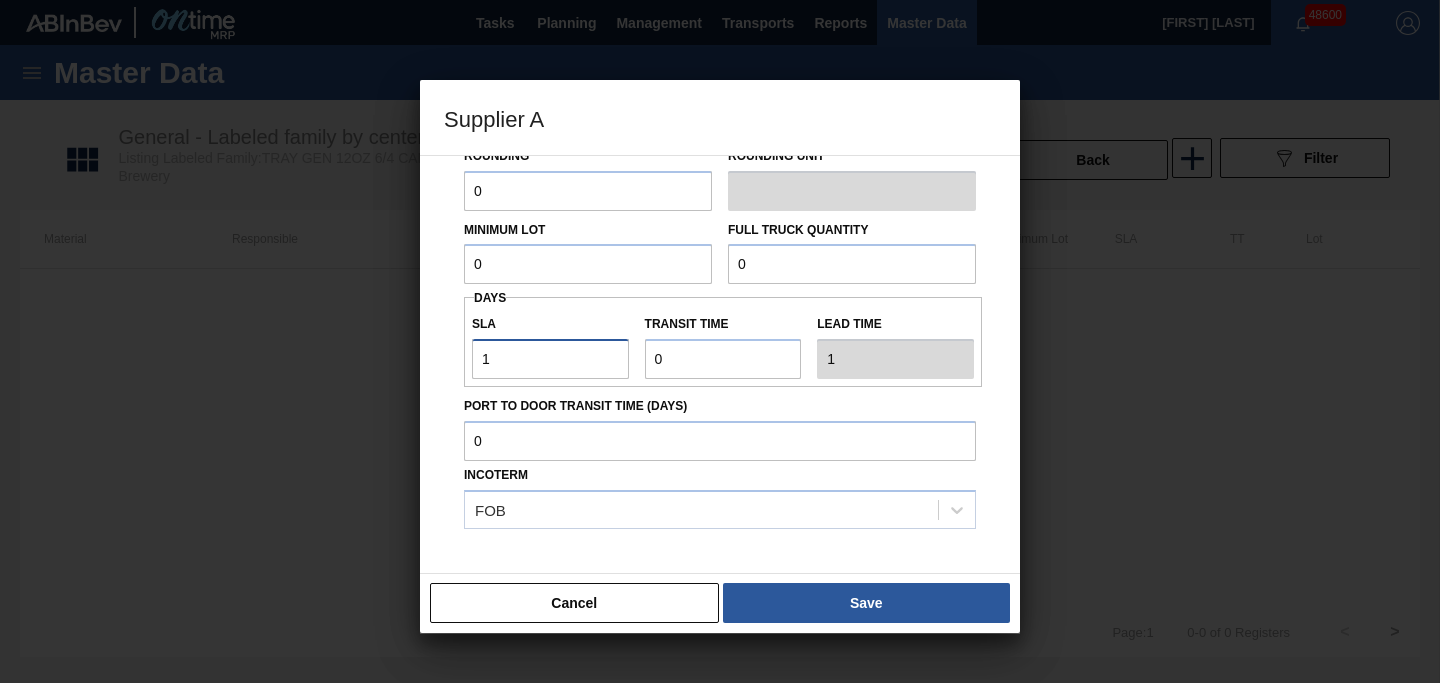 type on "10" 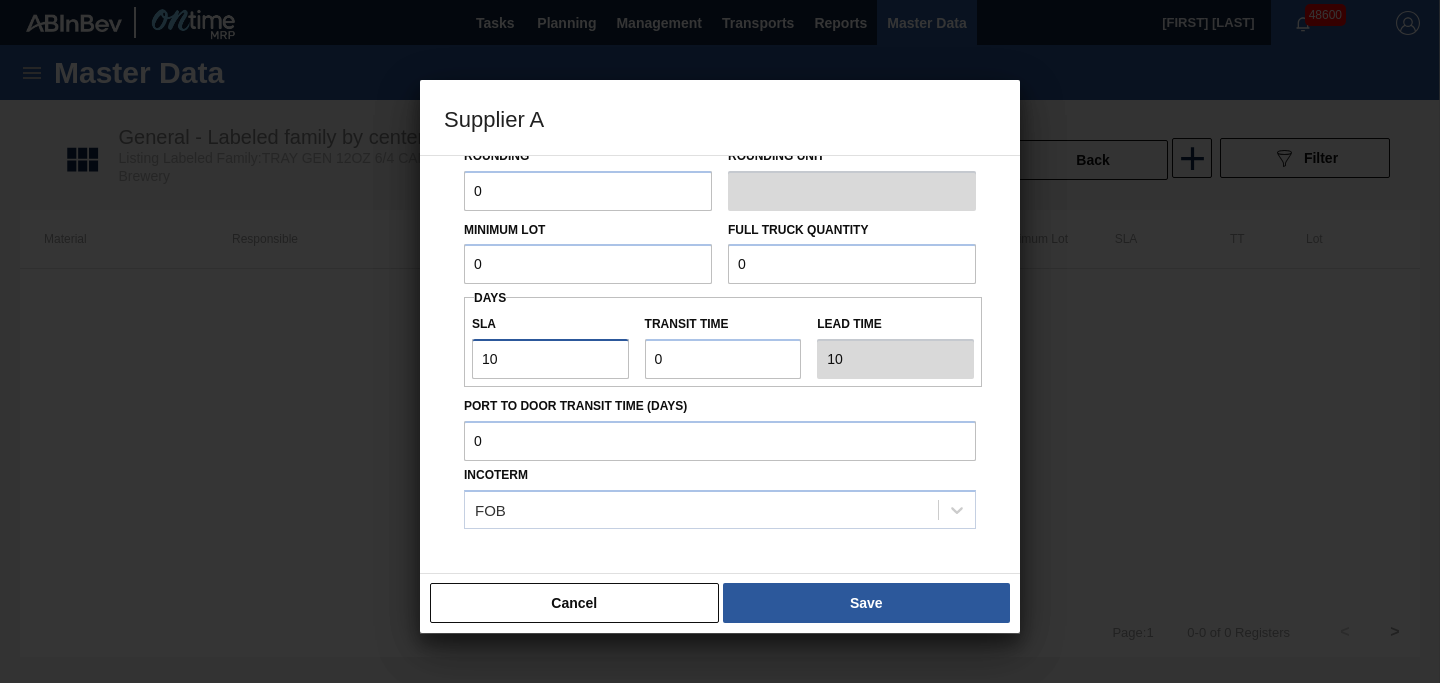 type on "10" 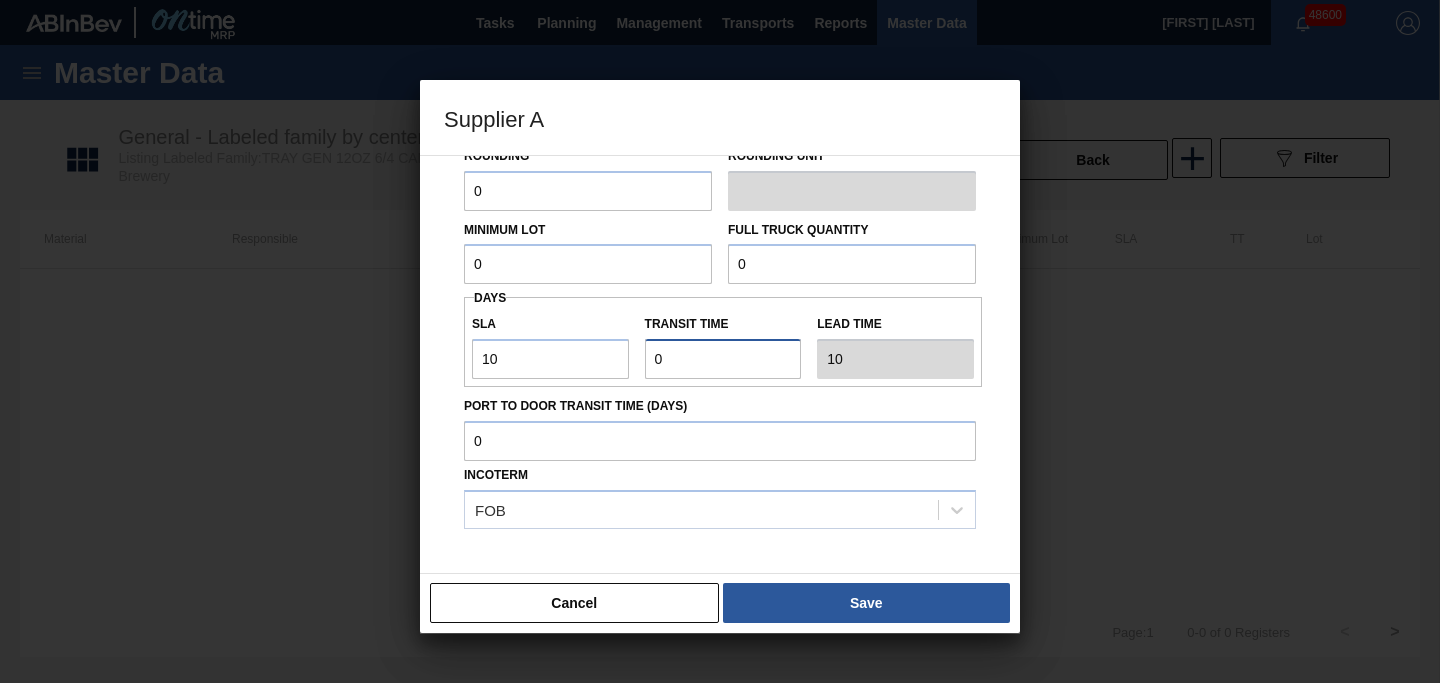 type on "2" 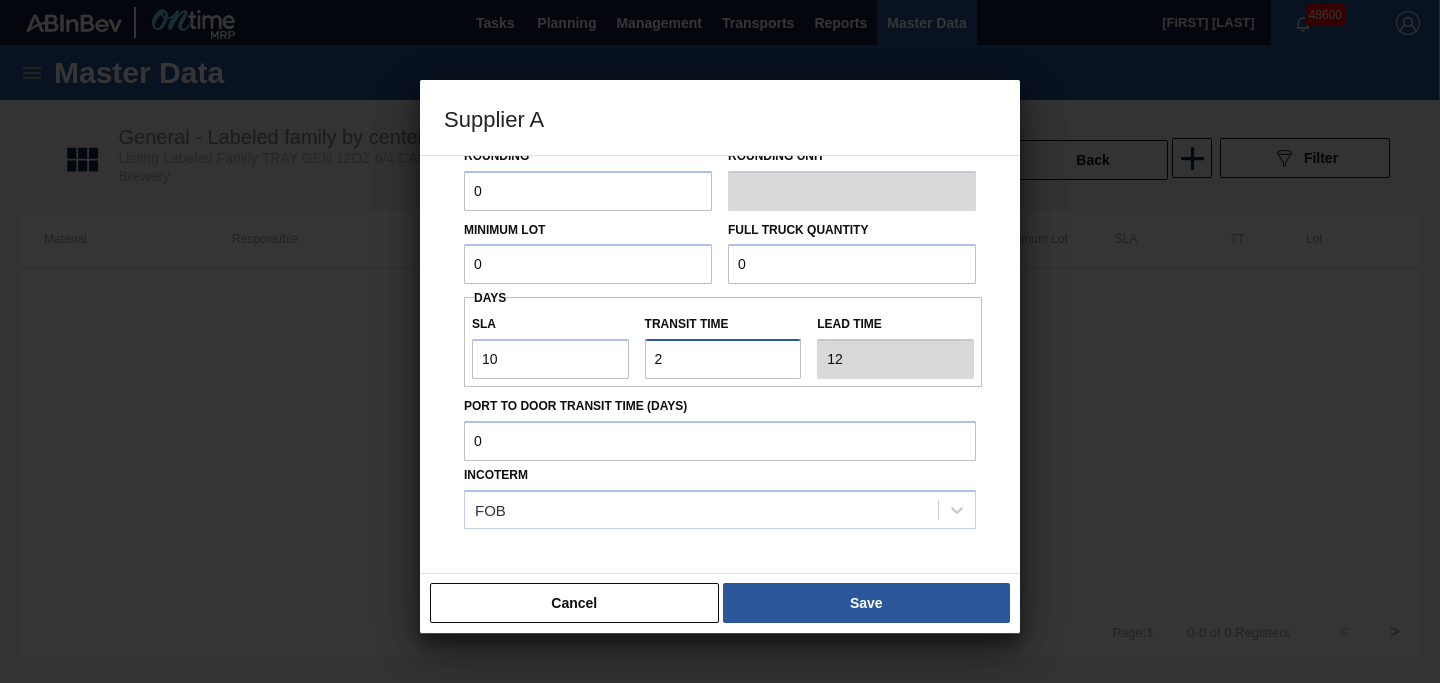 type on "2" 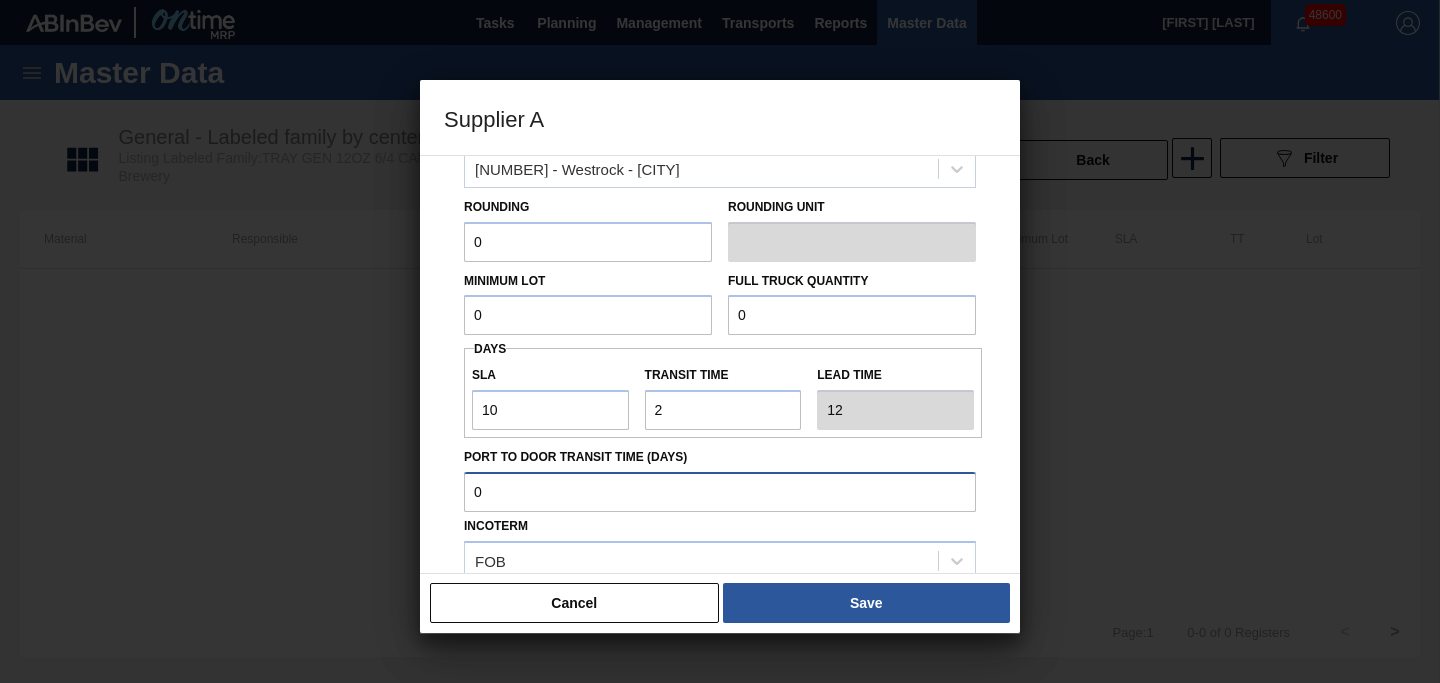 scroll, scrollTop: 0, scrollLeft: 0, axis: both 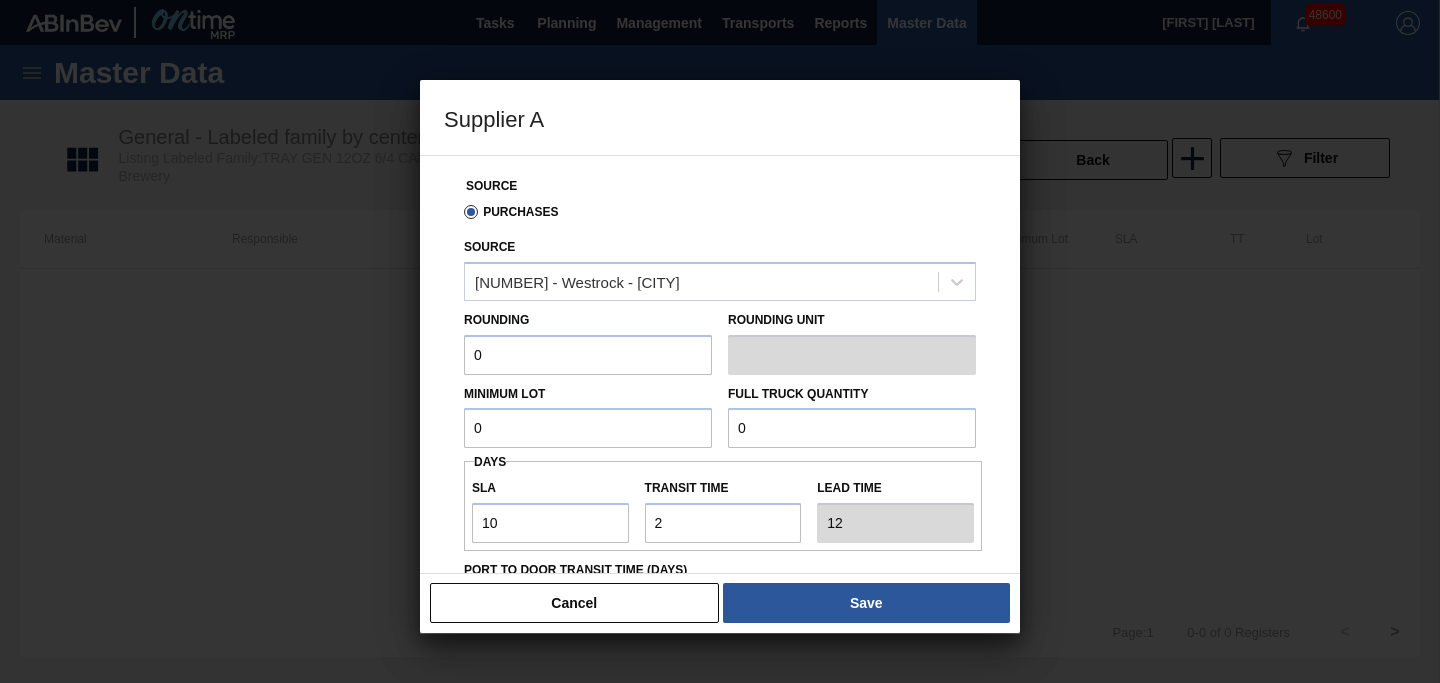 drag, startPoint x: 580, startPoint y: 343, endPoint x: 569, endPoint y: 347, distance: 11.7046995 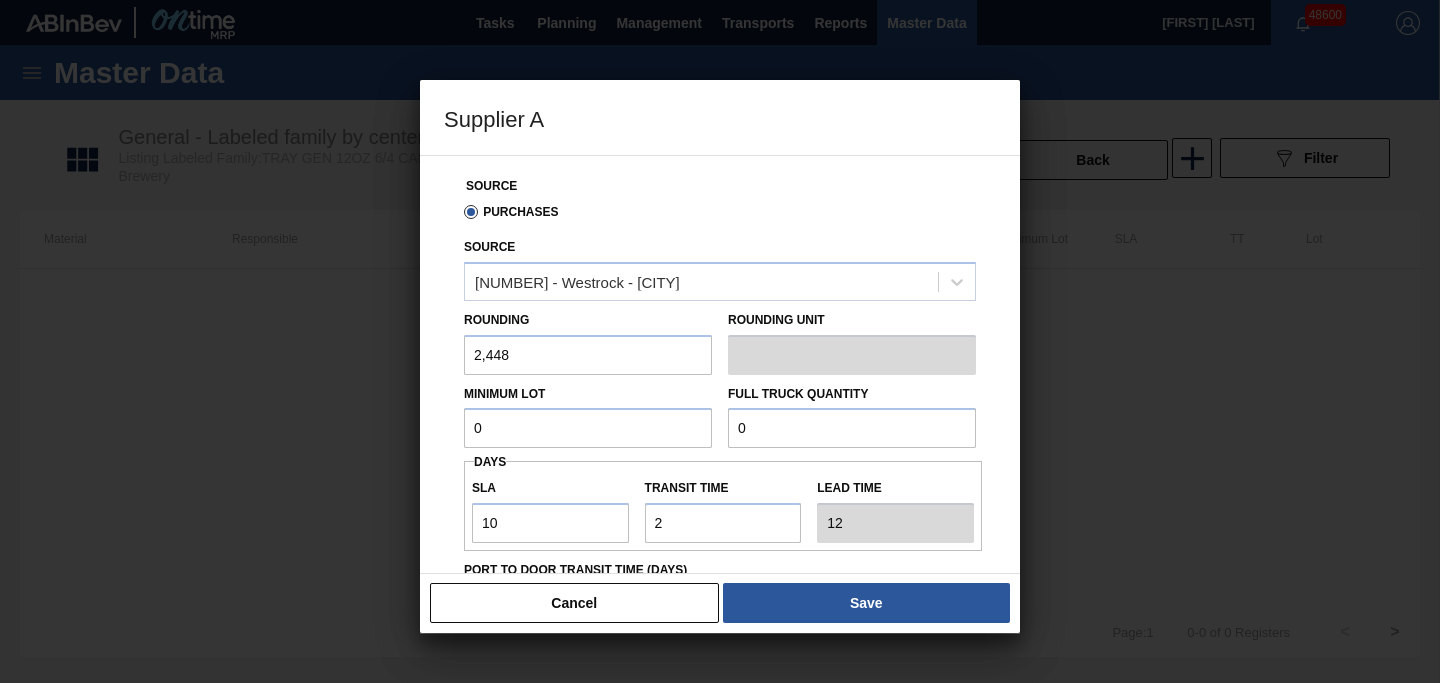 type on "2,448" 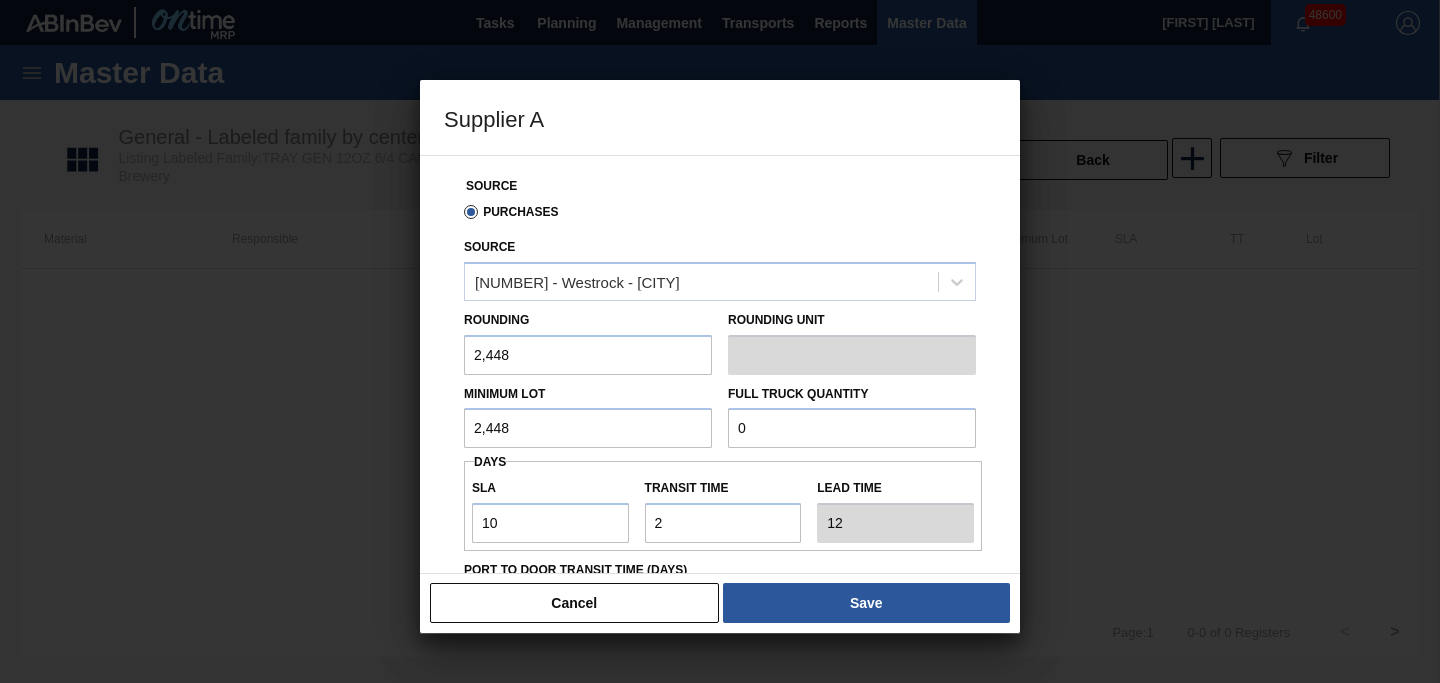 type on "2,448" 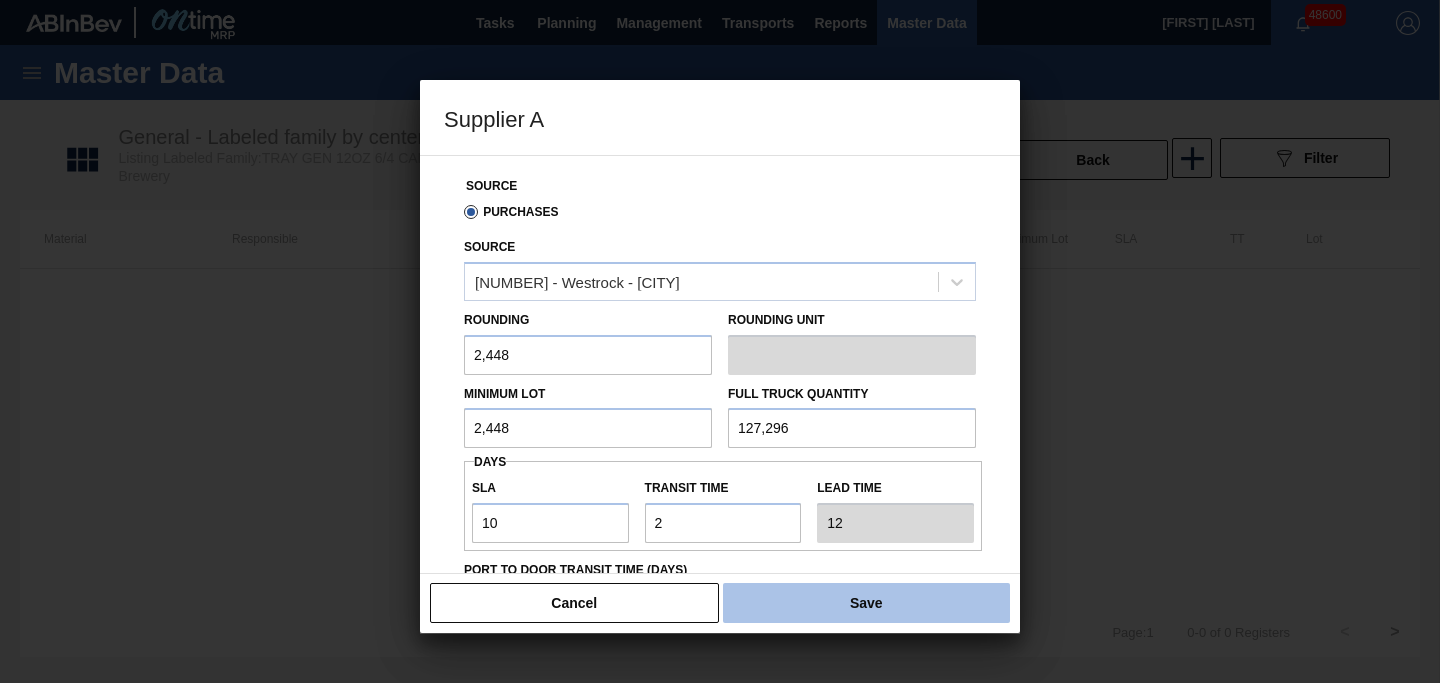 type on "127,296" 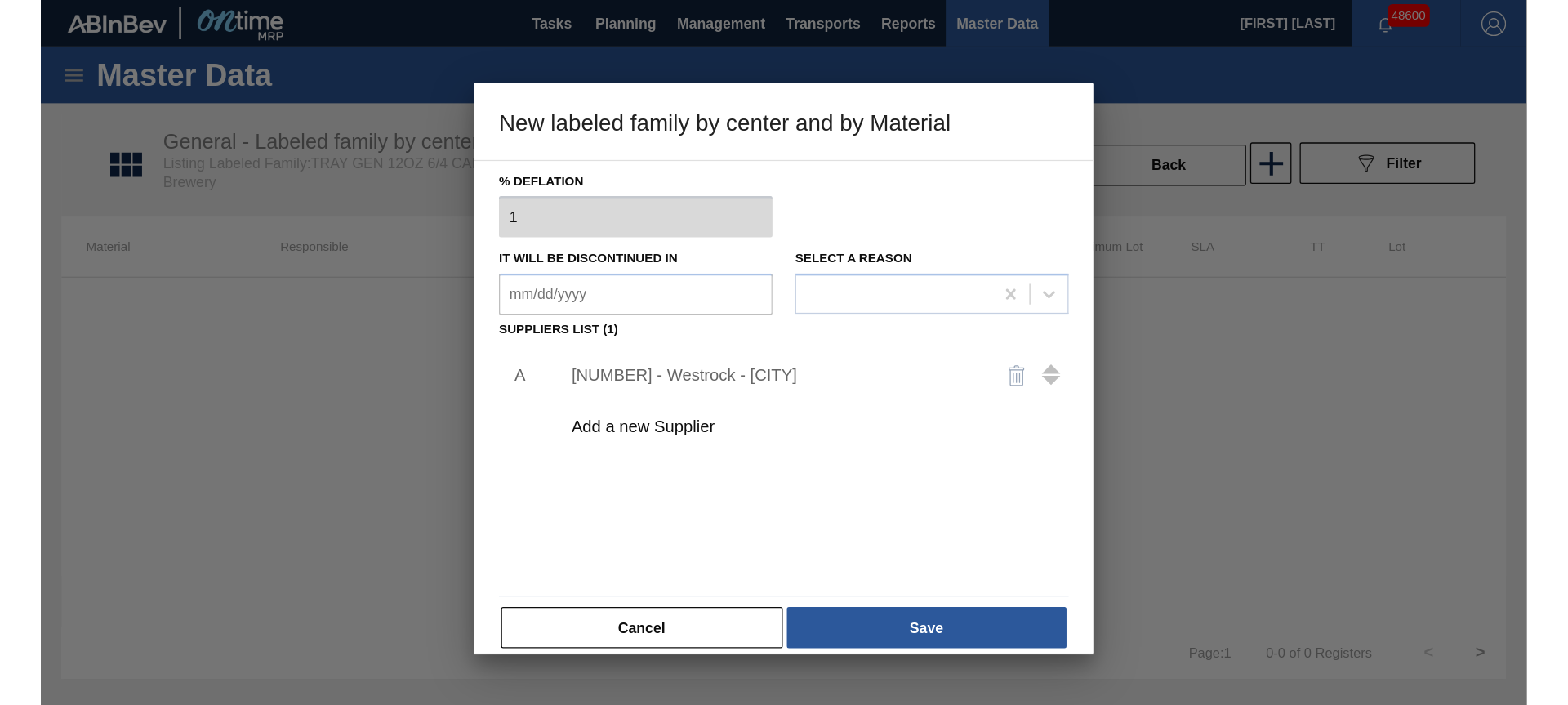 scroll, scrollTop: 177, scrollLeft: 0, axis: vertical 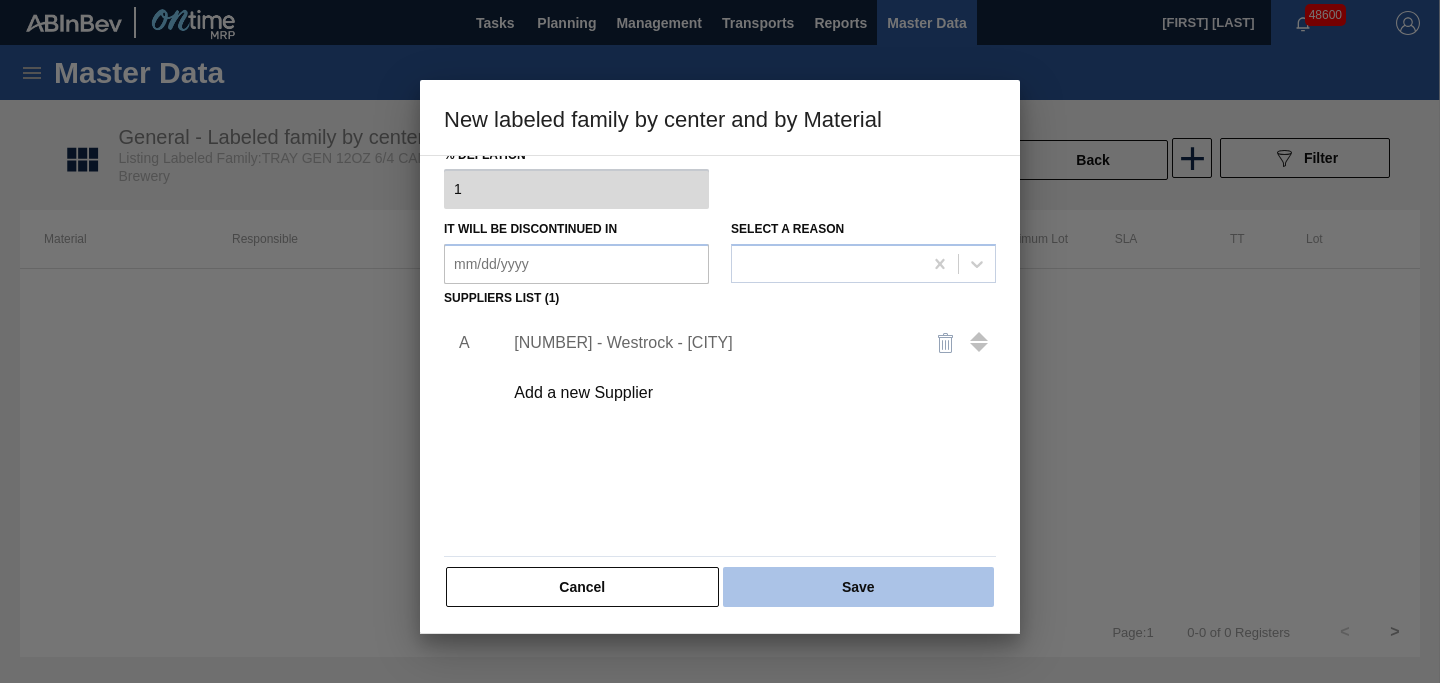 click on "Save" at bounding box center (858, 587) 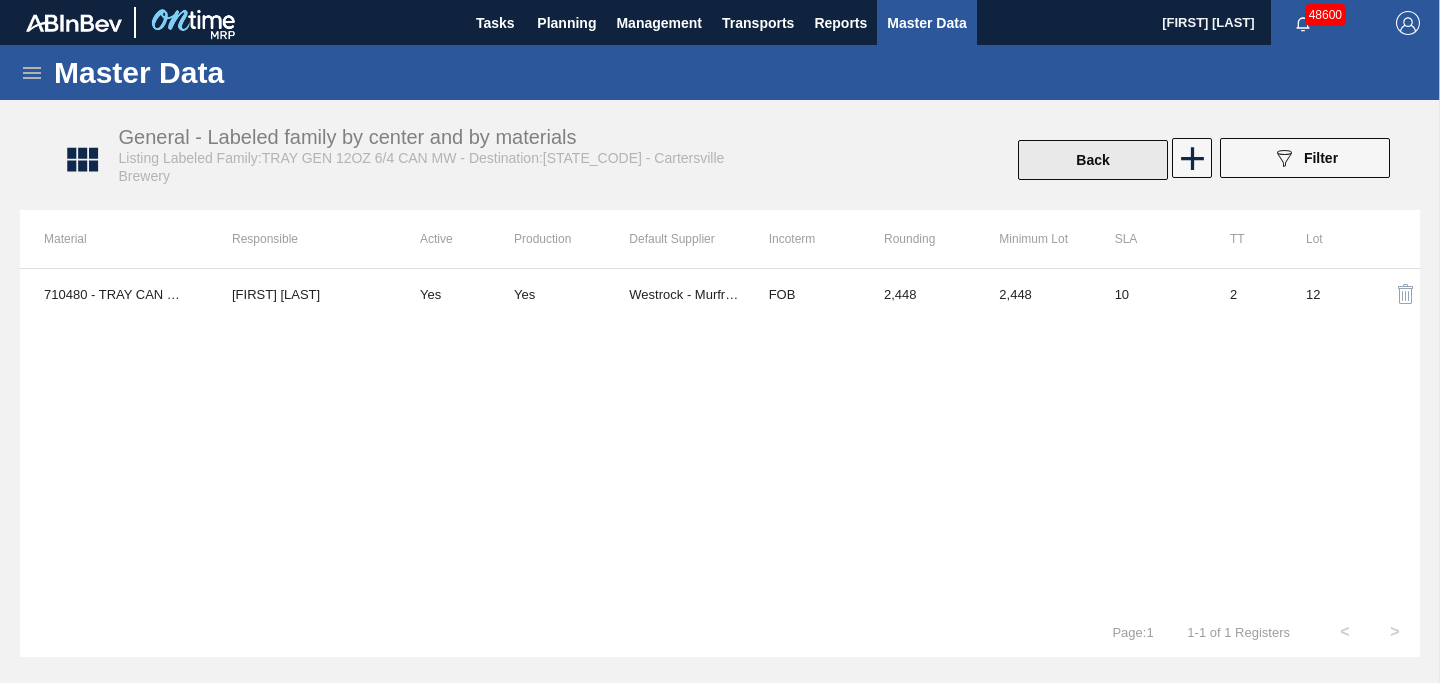 click on "Back" at bounding box center [1093, 160] 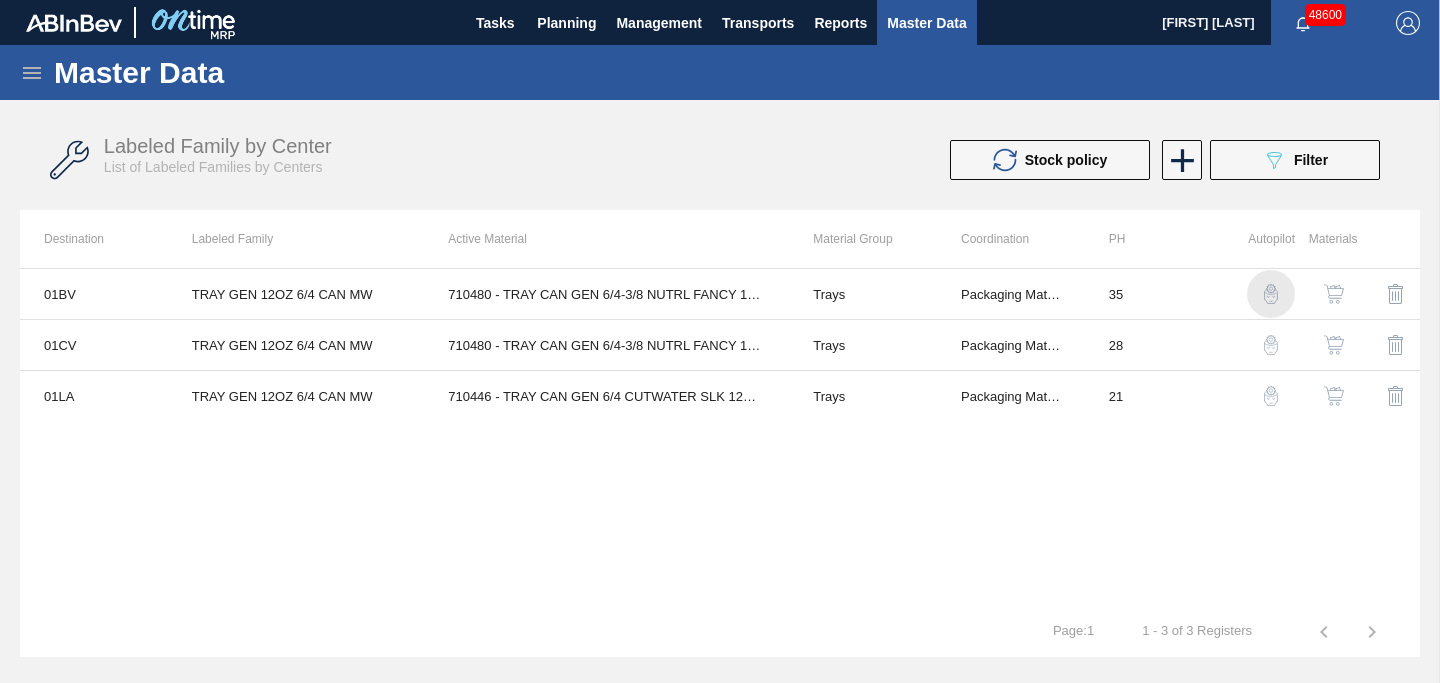 click at bounding box center [1271, 294] 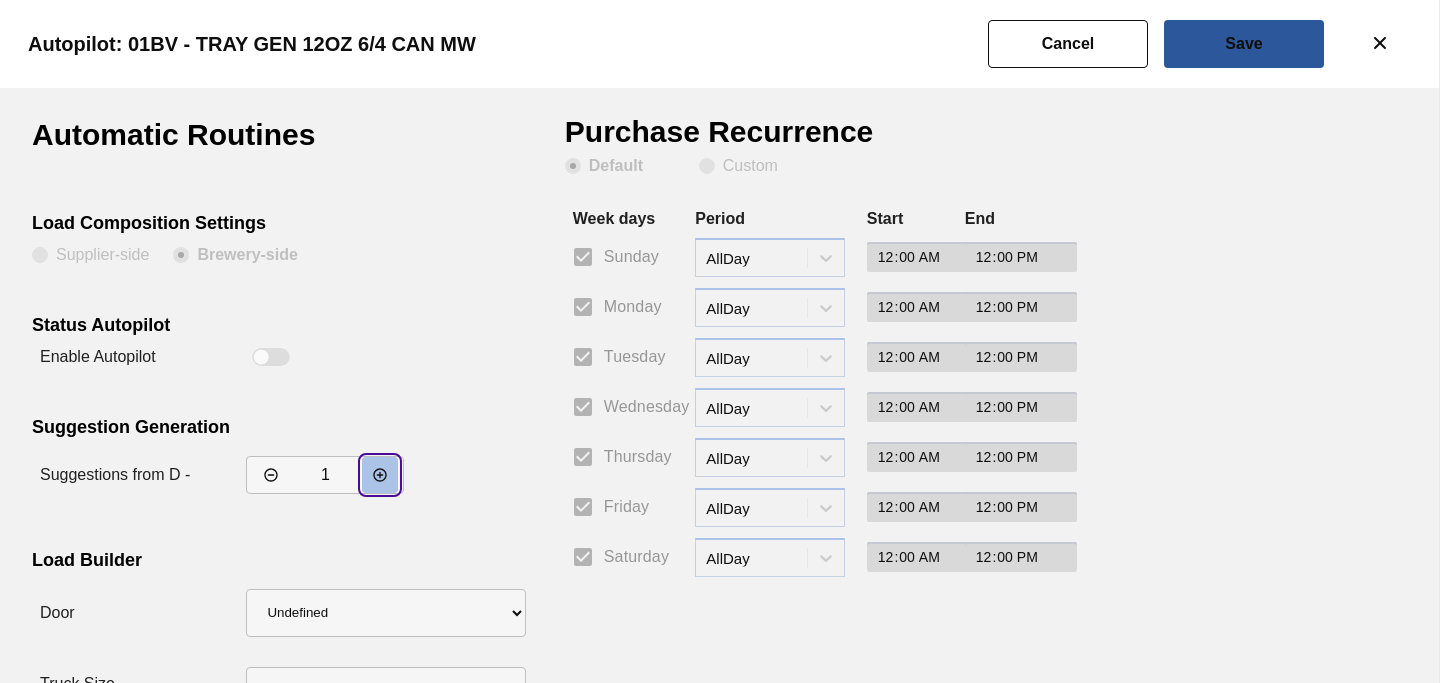 click 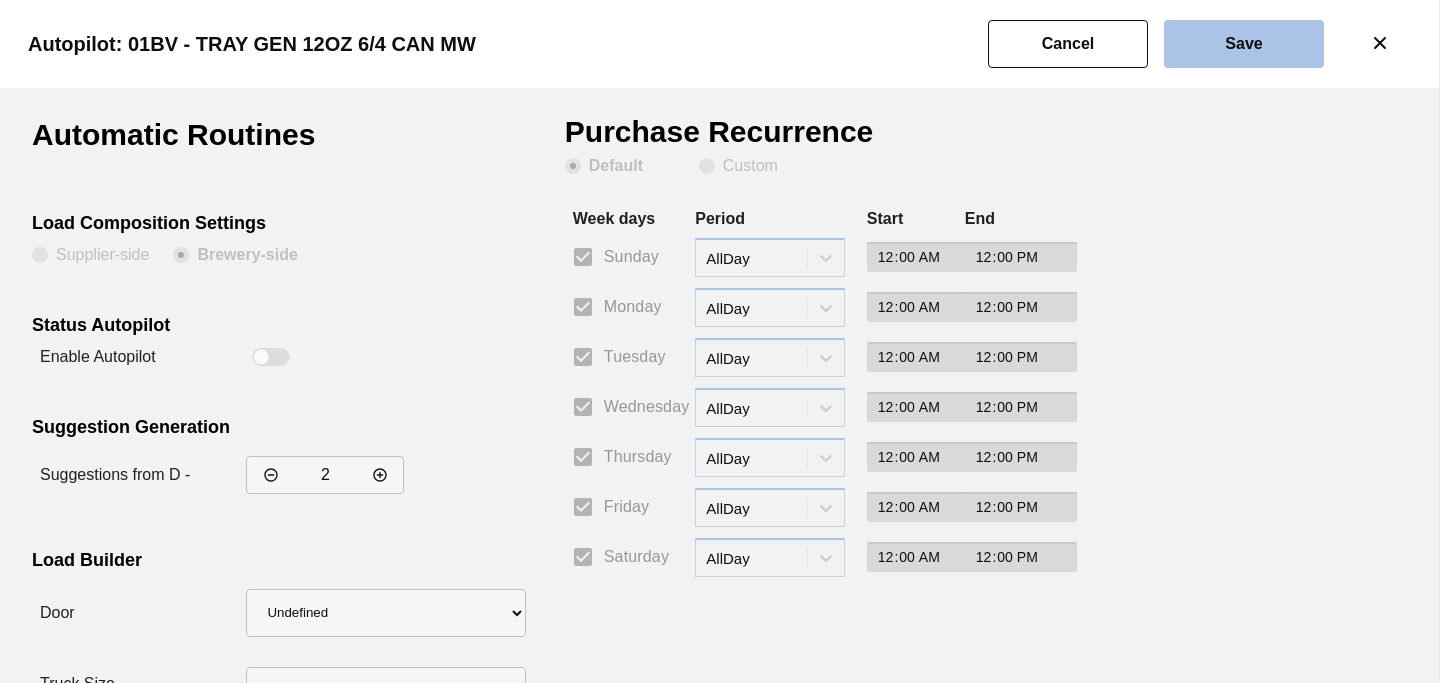 click on "Save" at bounding box center [0, 0] 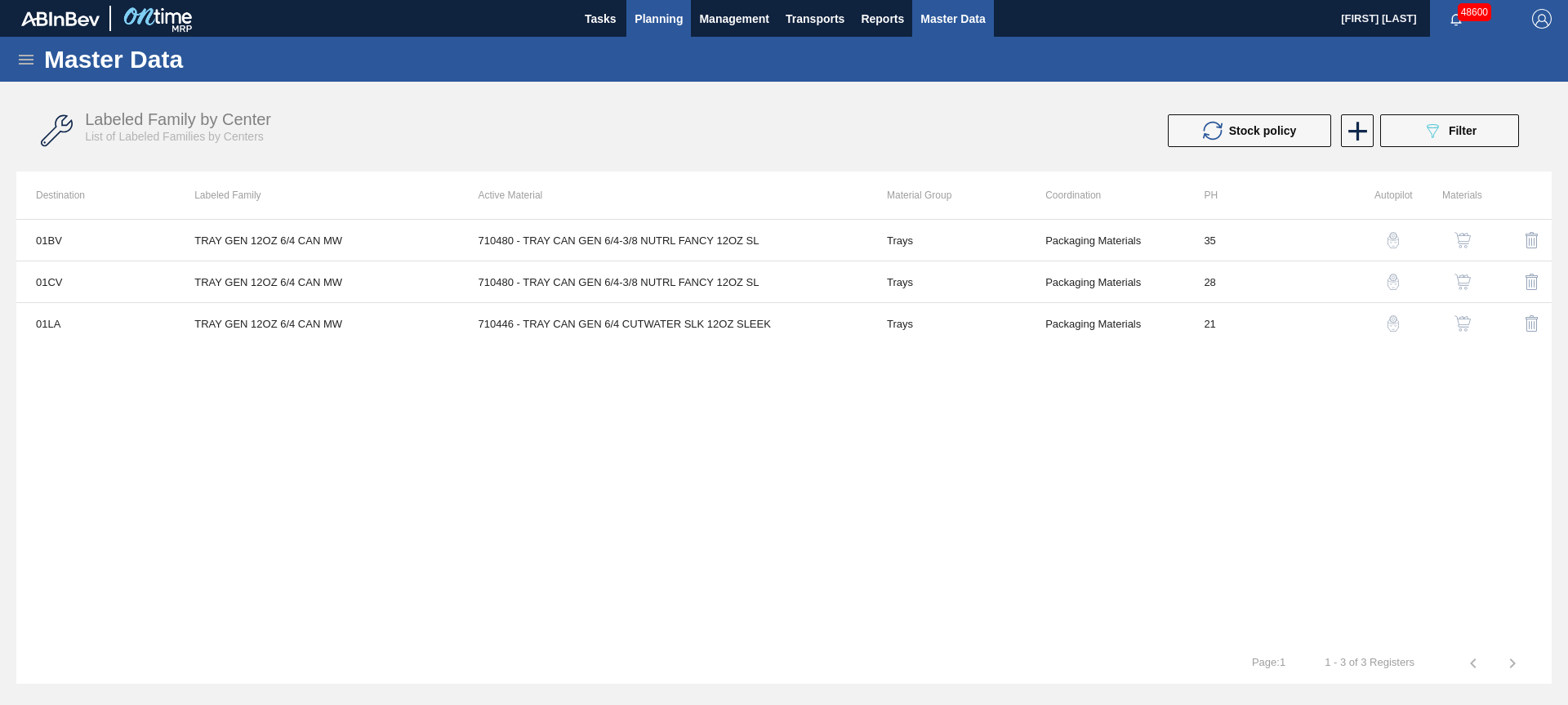 click on "Planning" at bounding box center [658, 19] 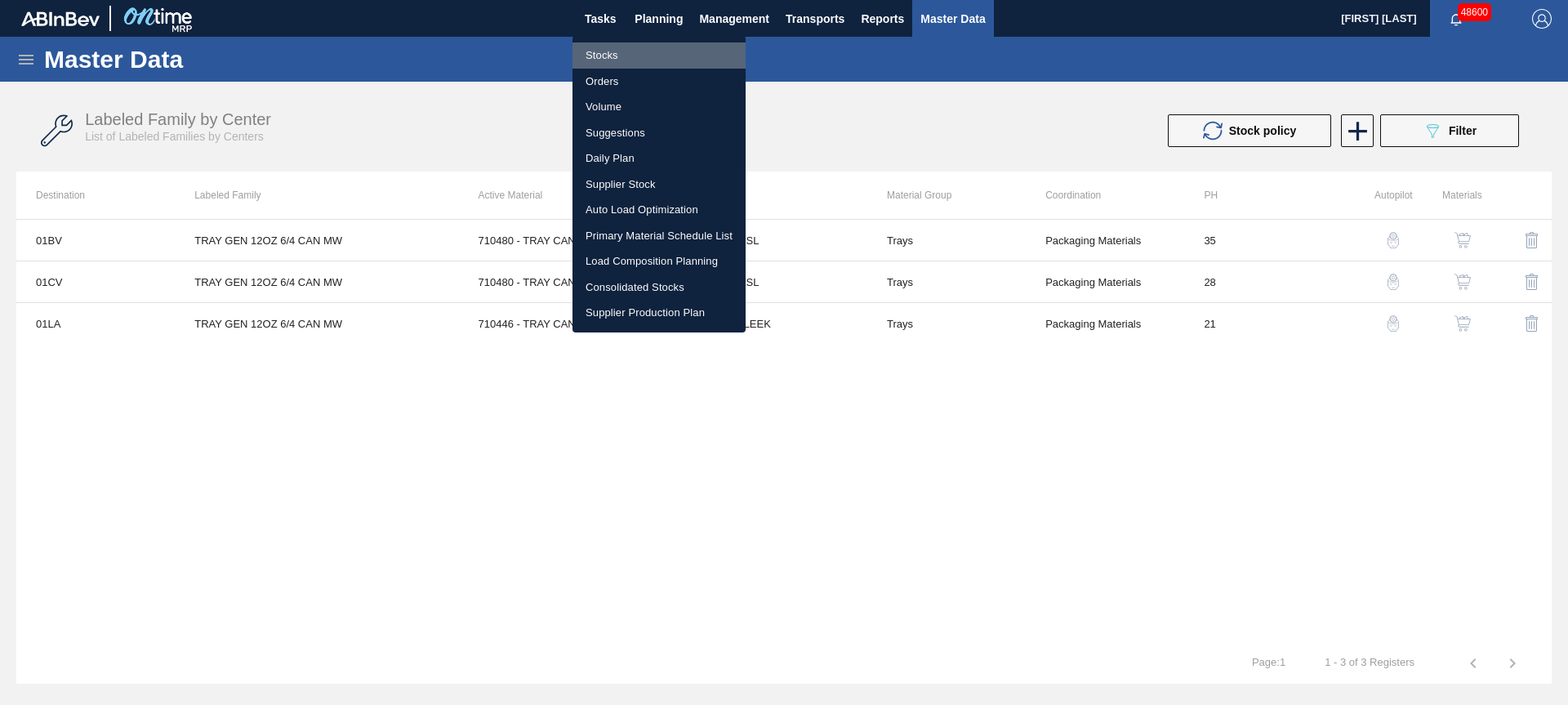 click on "Stocks" at bounding box center [659, 56] 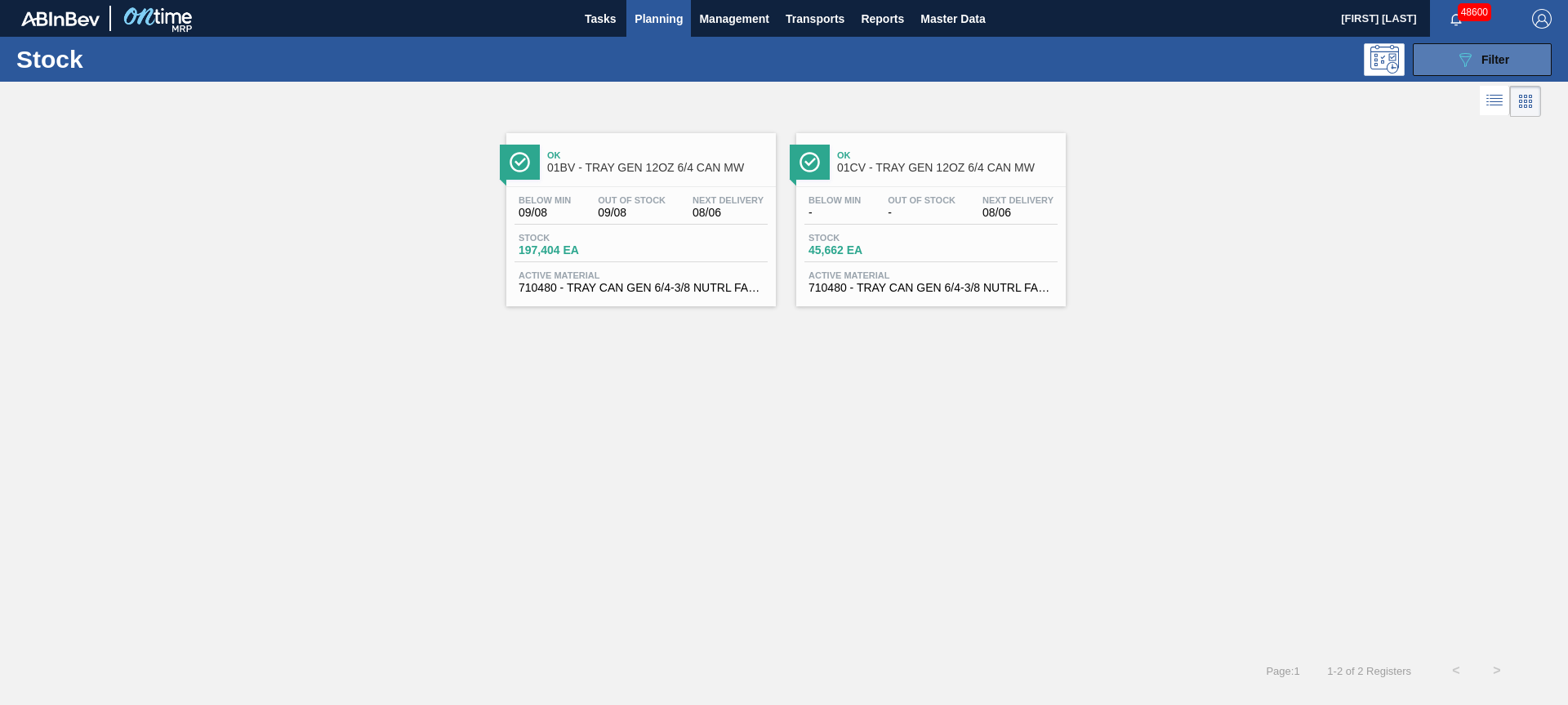 click on "Filter" at bounding box center (1495, 60) 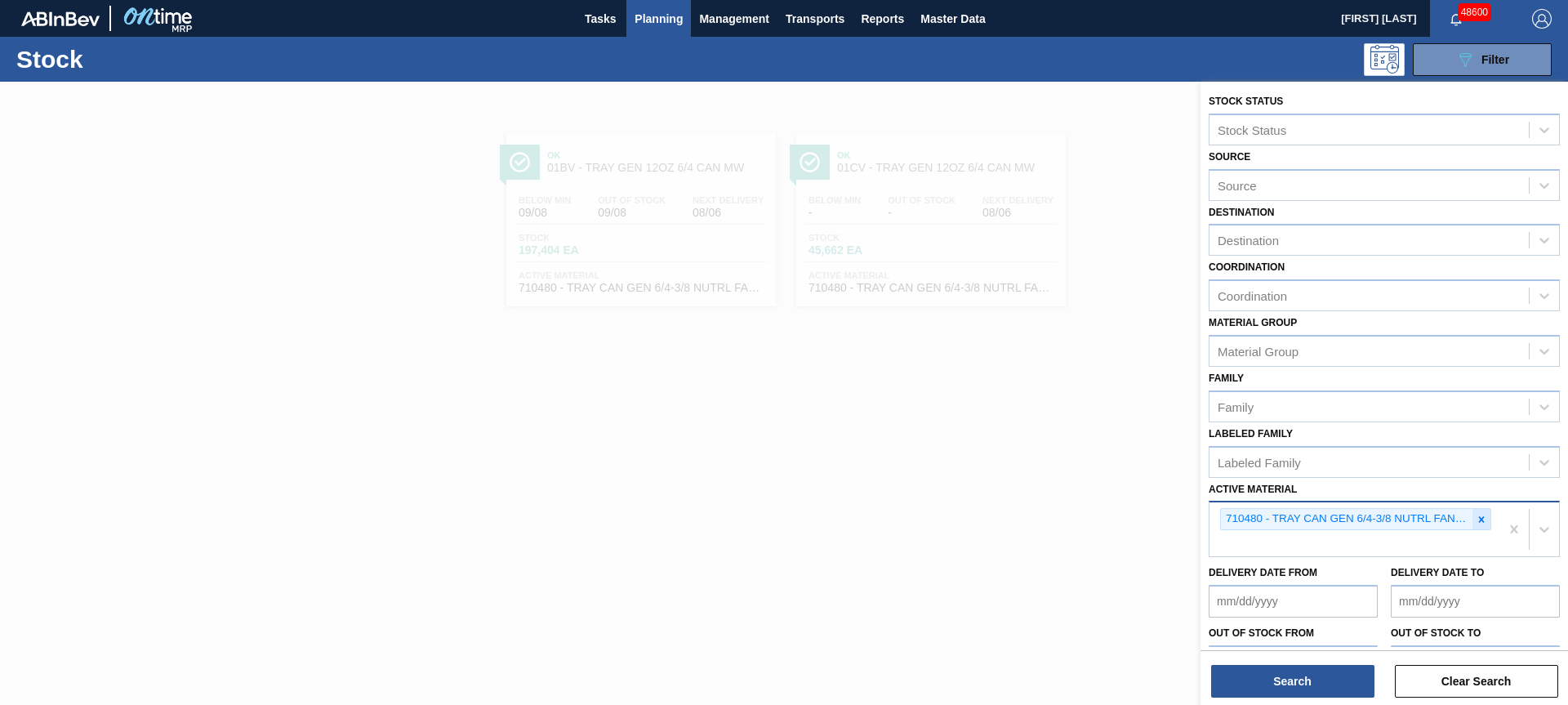 click 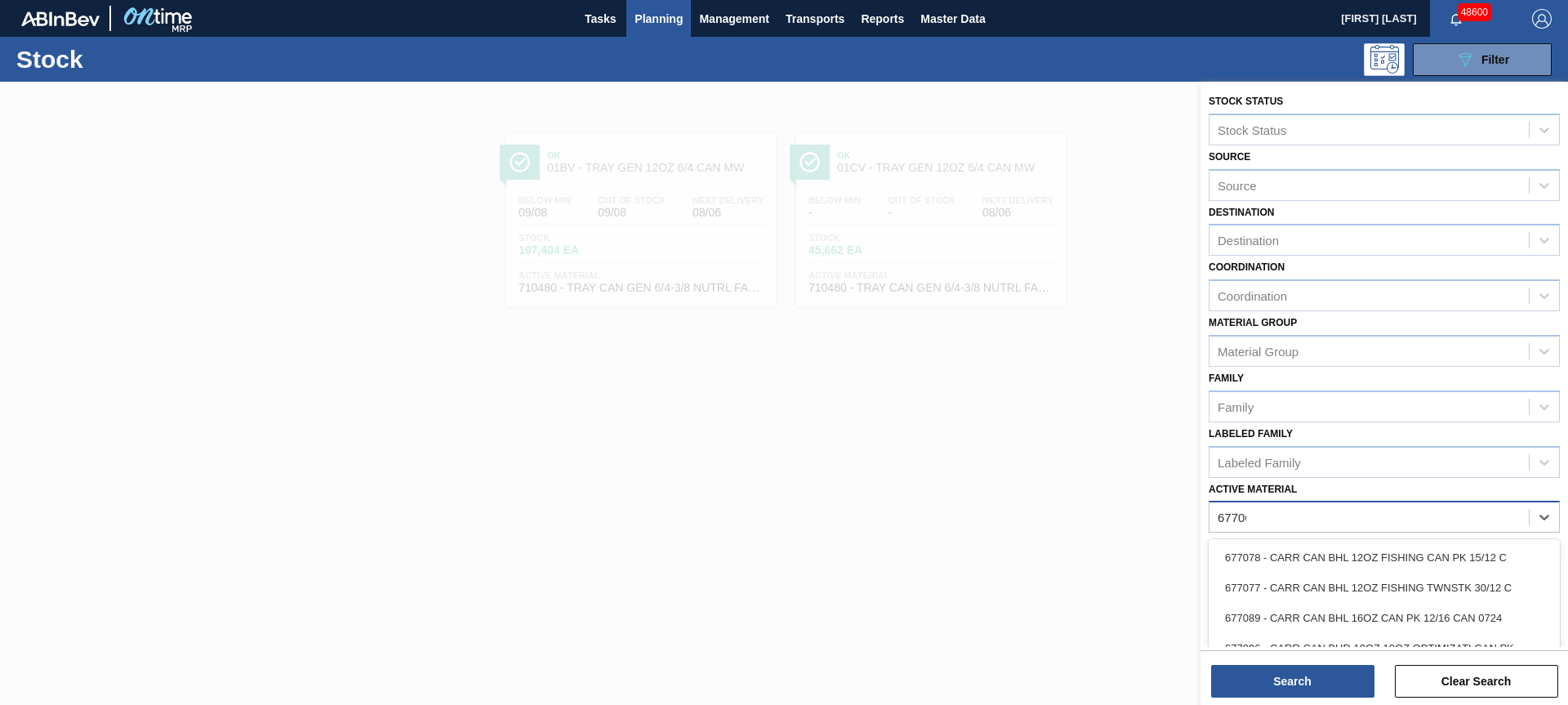 type on "677062" 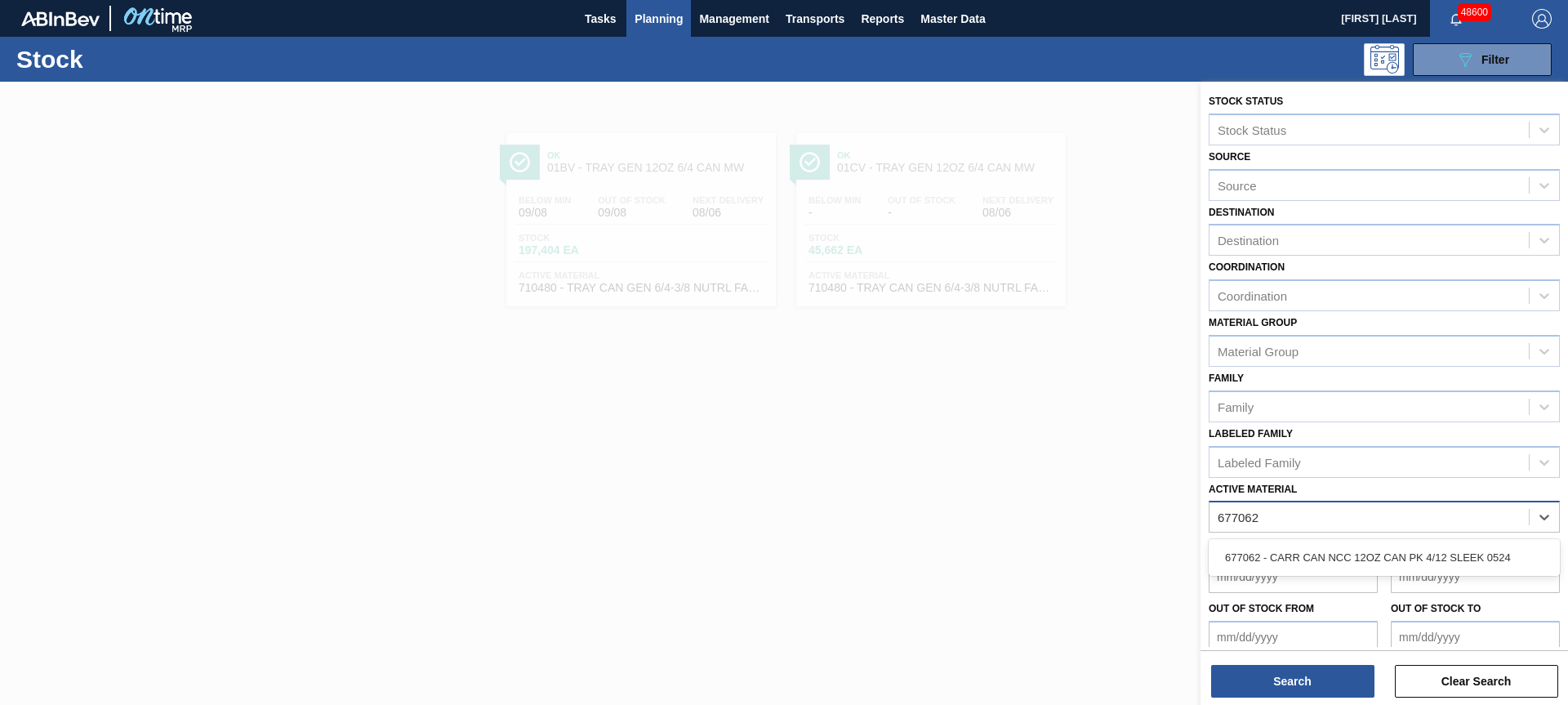 type 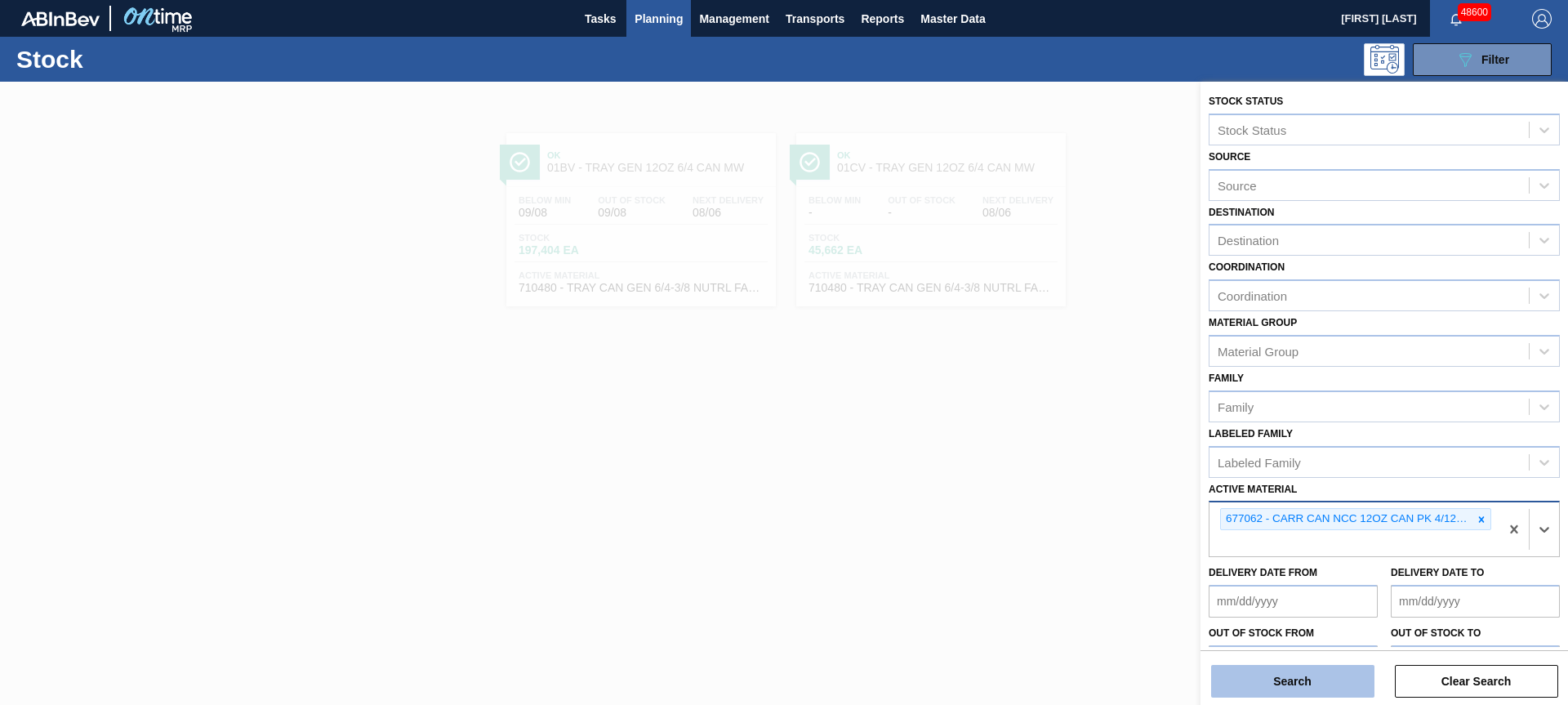 click on "Search" at bounding box center [1293, 681] 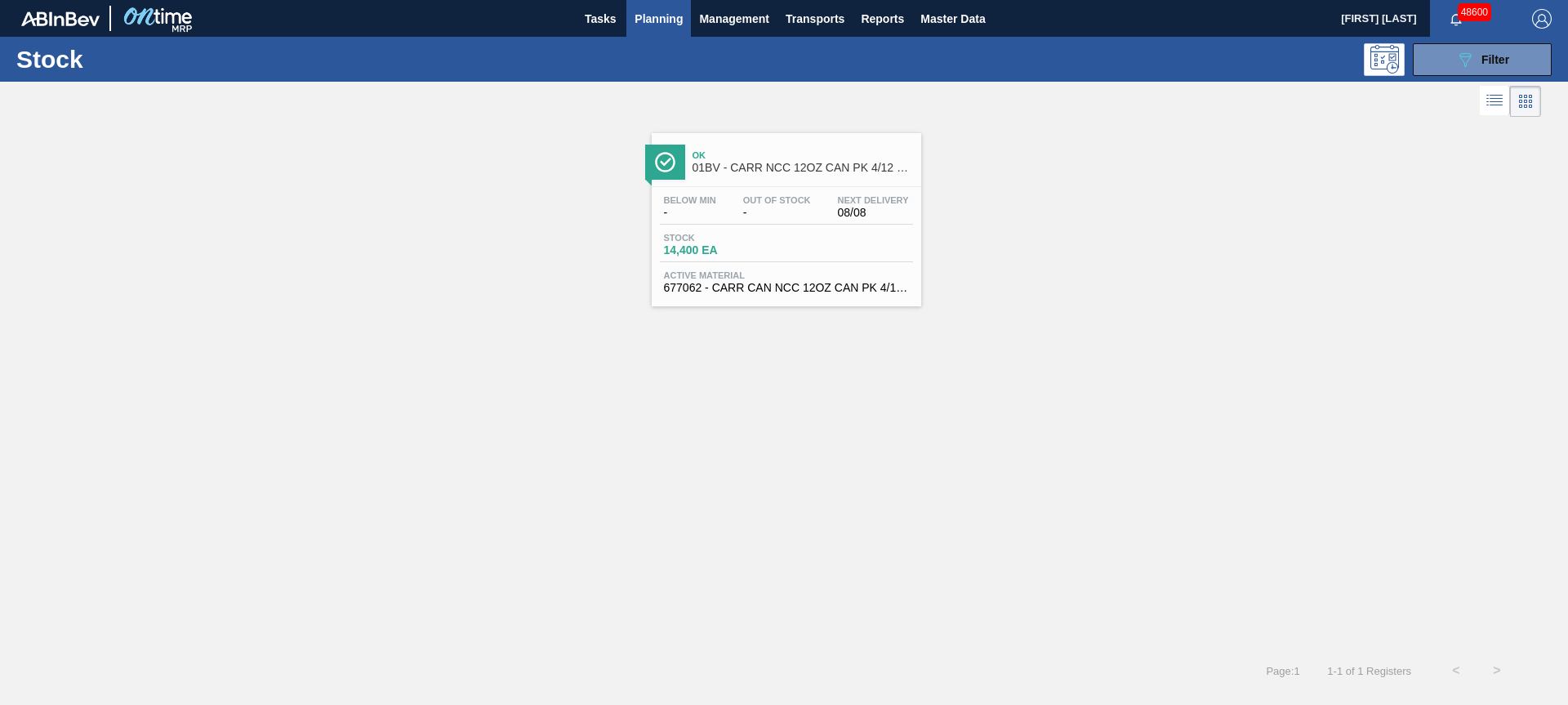 click on "01BV - CARR NCC 12OZ CAN PK 4/12 SLEEK" at bounding box center (803, 167) 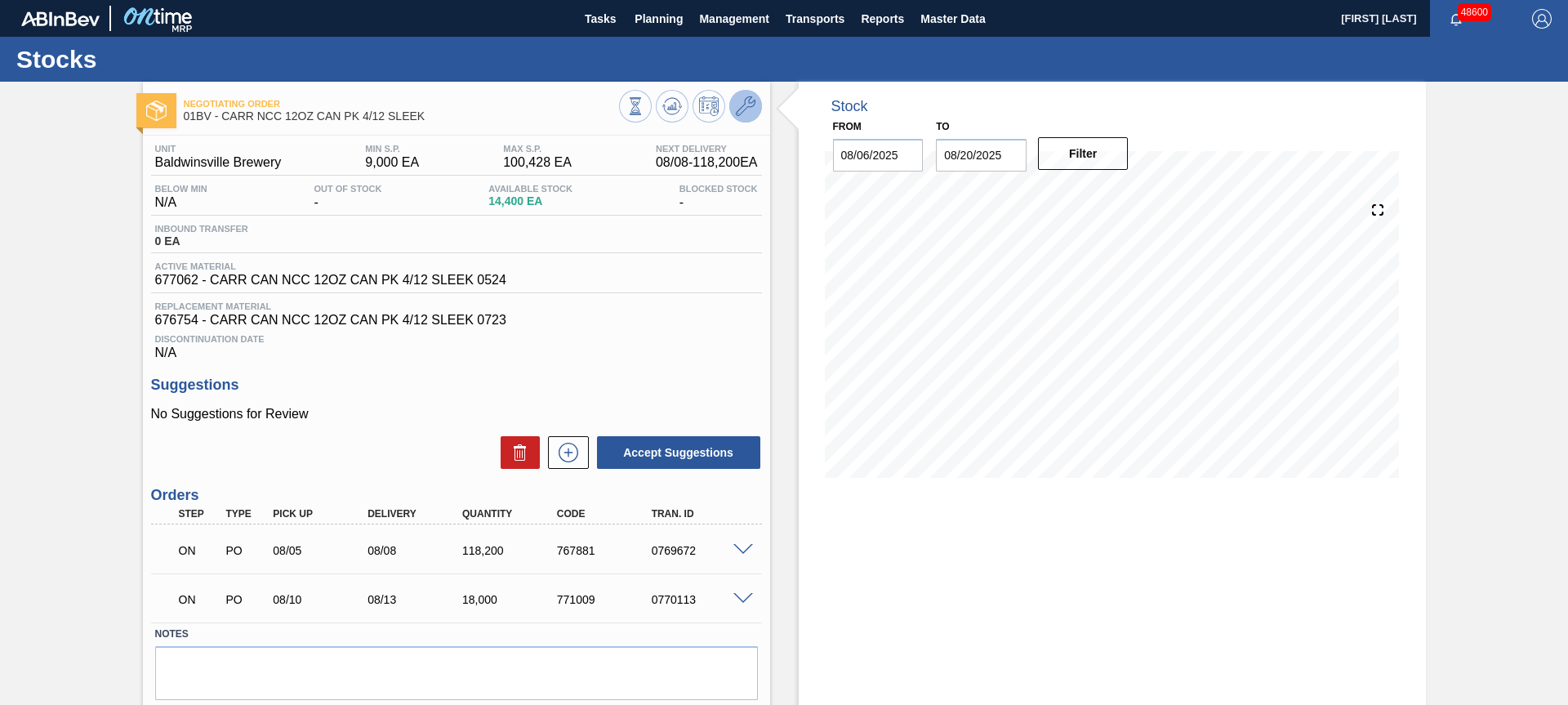 click 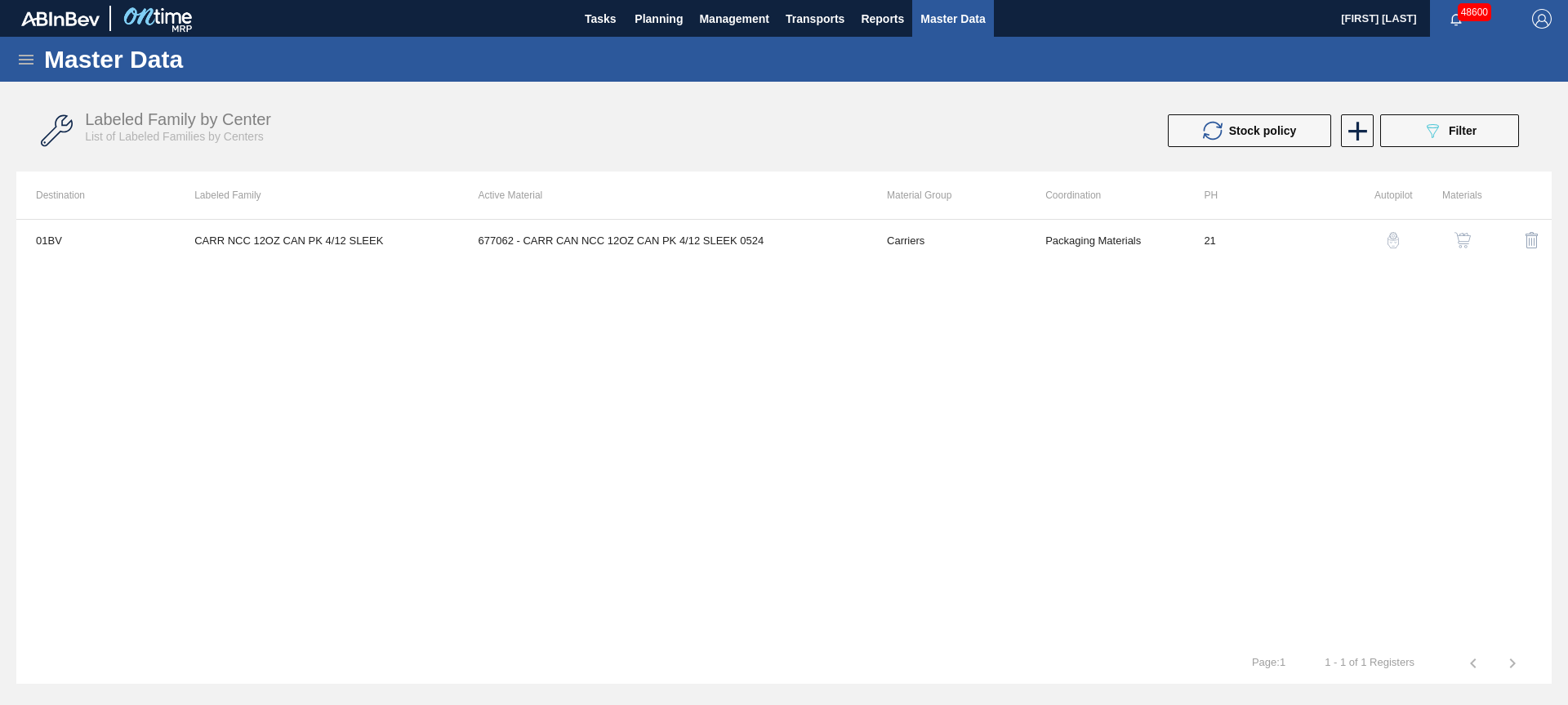 click at bounding box center (1463, 240) 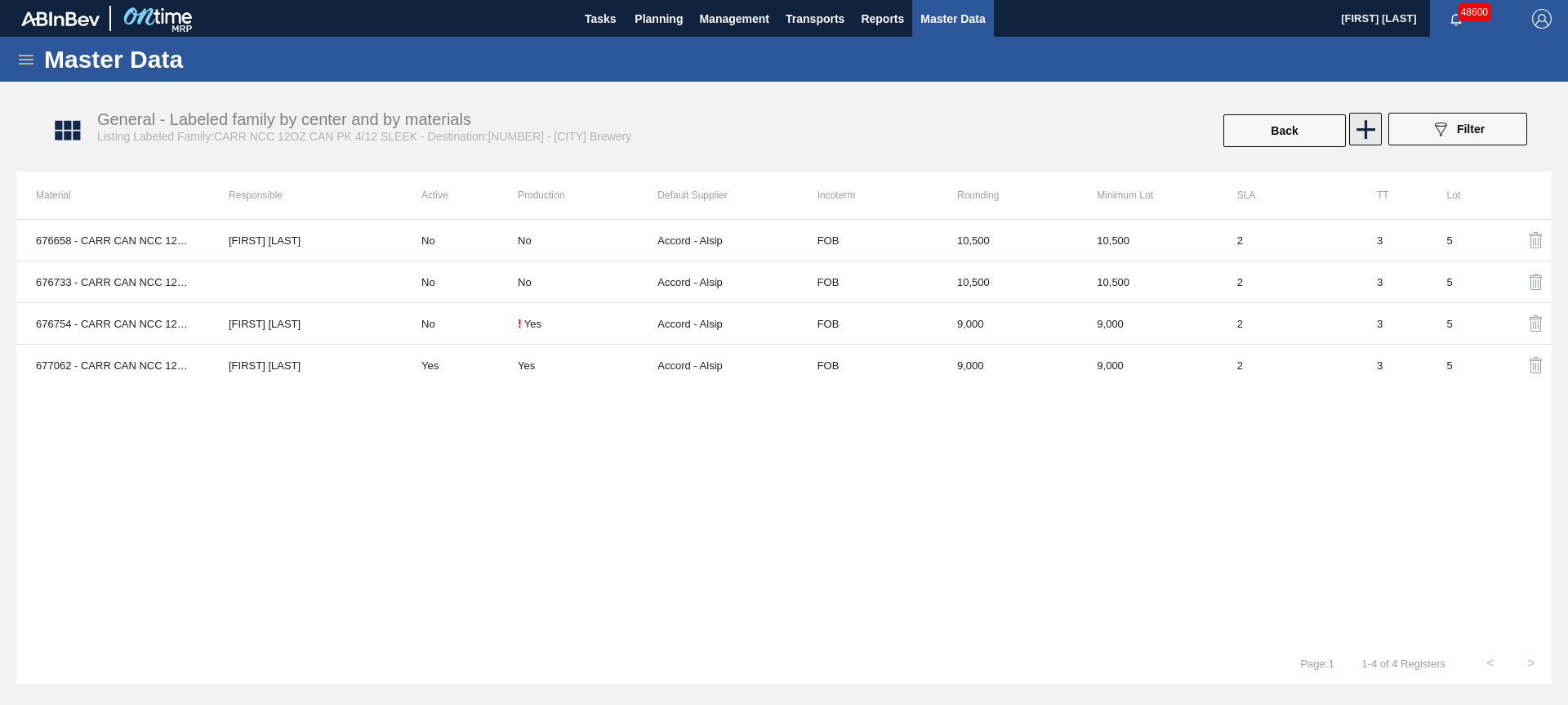 click 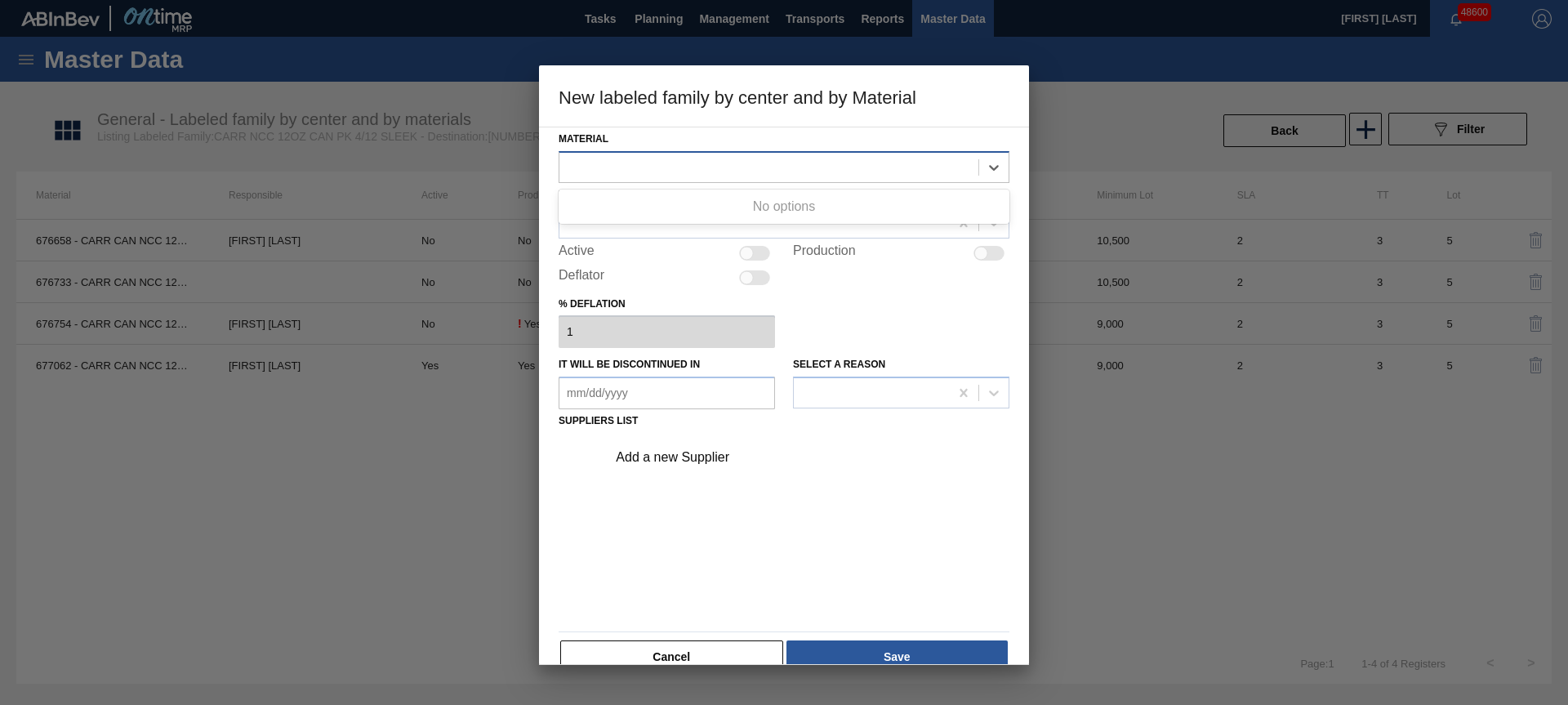 click at bounding box center (768, 167) 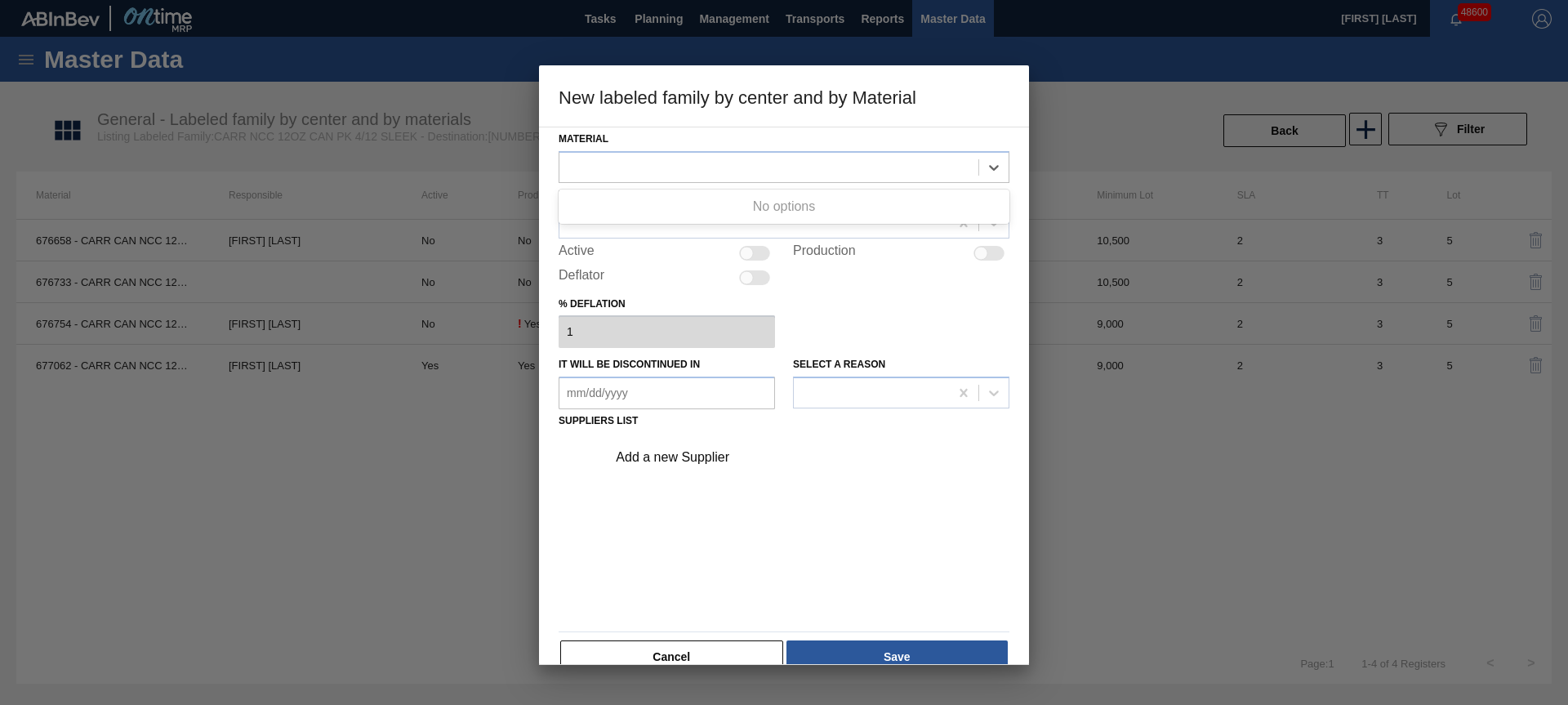 drag, startPoint x: 1263, startPoint y: 596, endPoint x: 1253, endPoint y: 500, distance: 96.51943 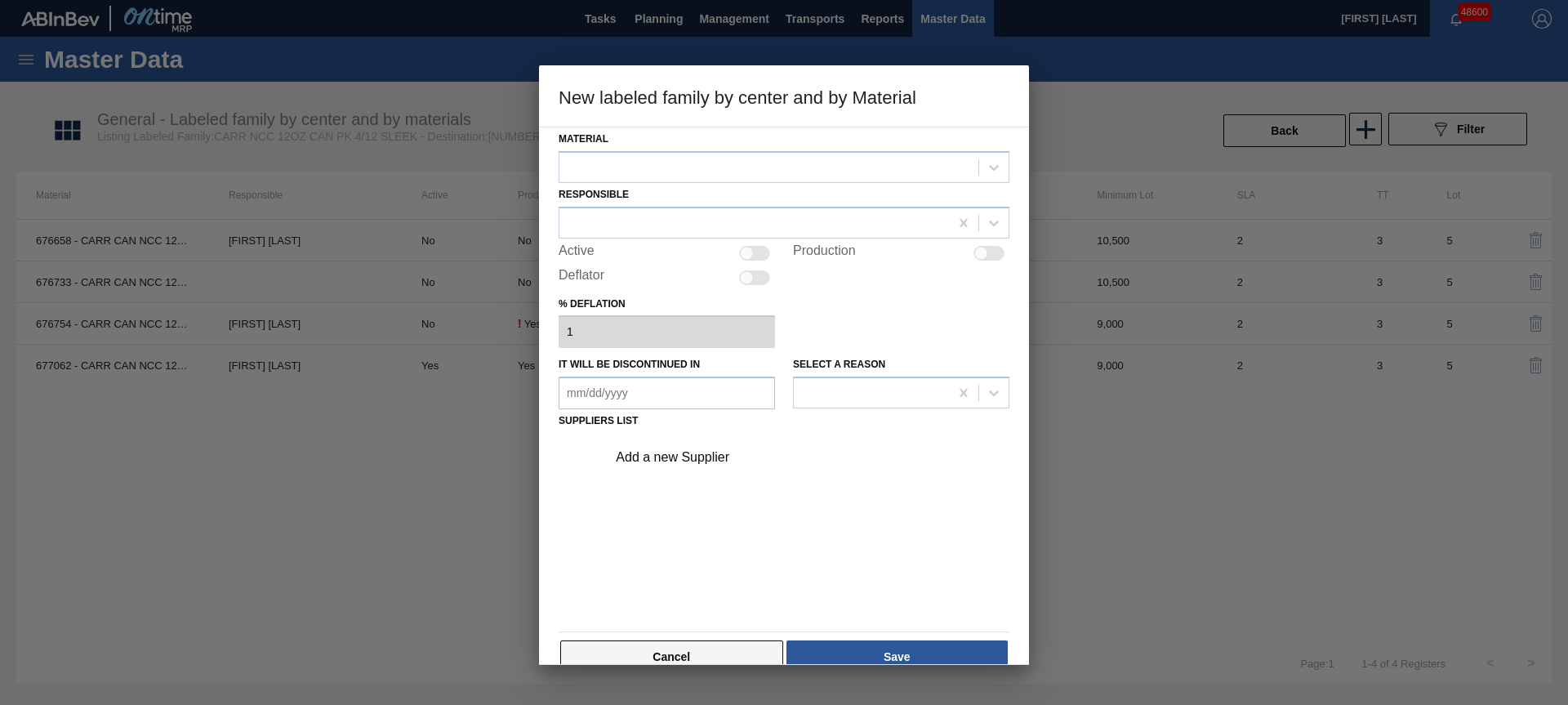 click on "Cancel" at bounding box center [671, 657] 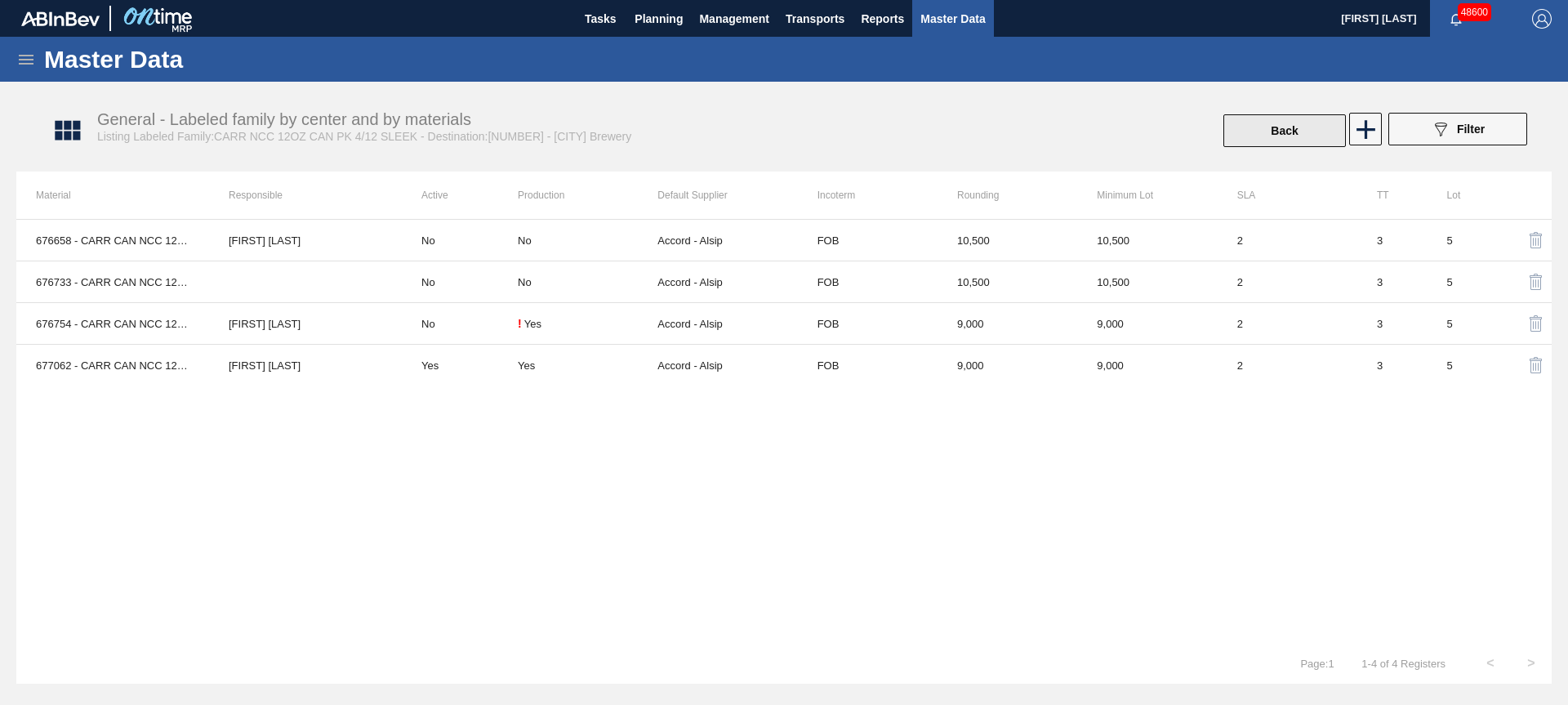 click on "Back" at bounding box center [1285, 131] 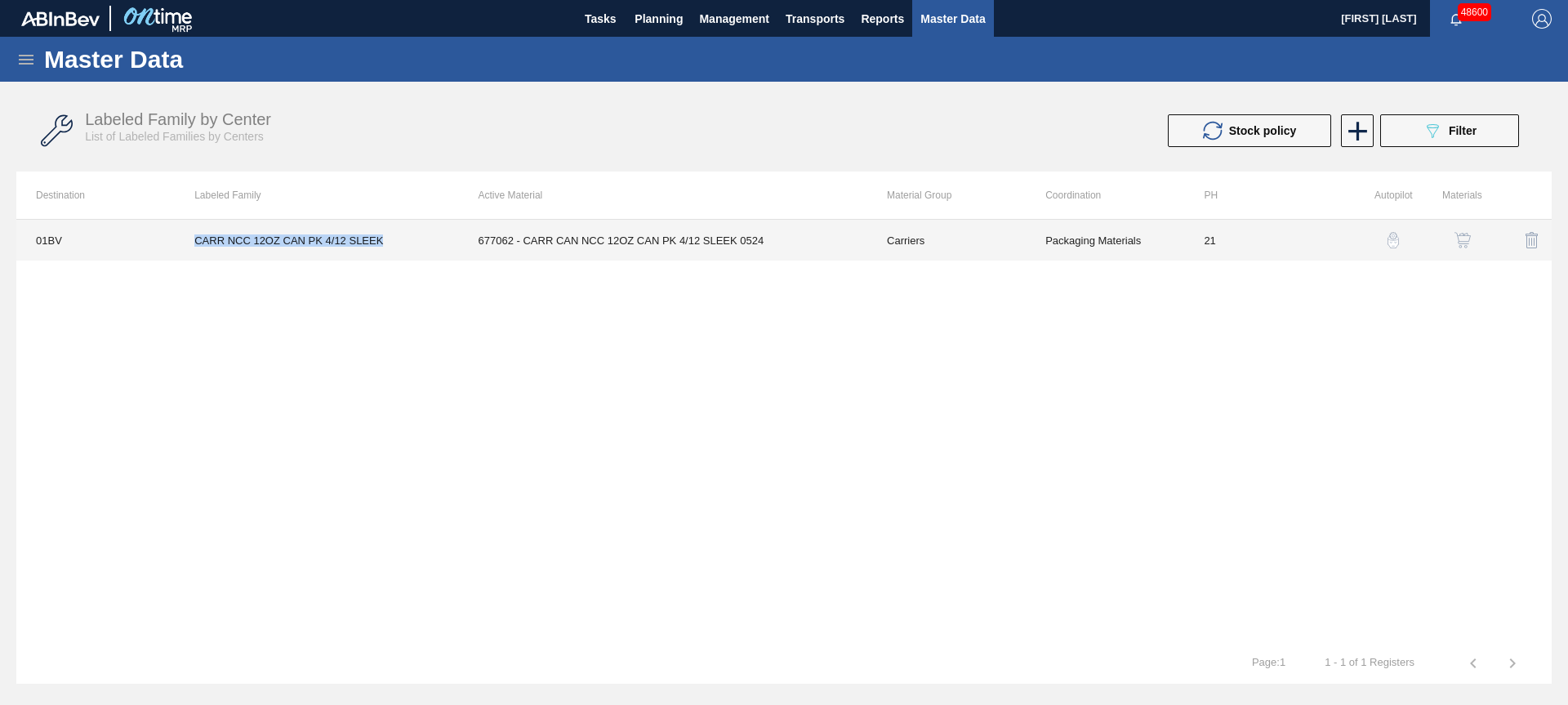 drag, startPoint x: 175, startPoint y: 233, endPoint x: 423, endPoint y: 239, distance: 248.07257 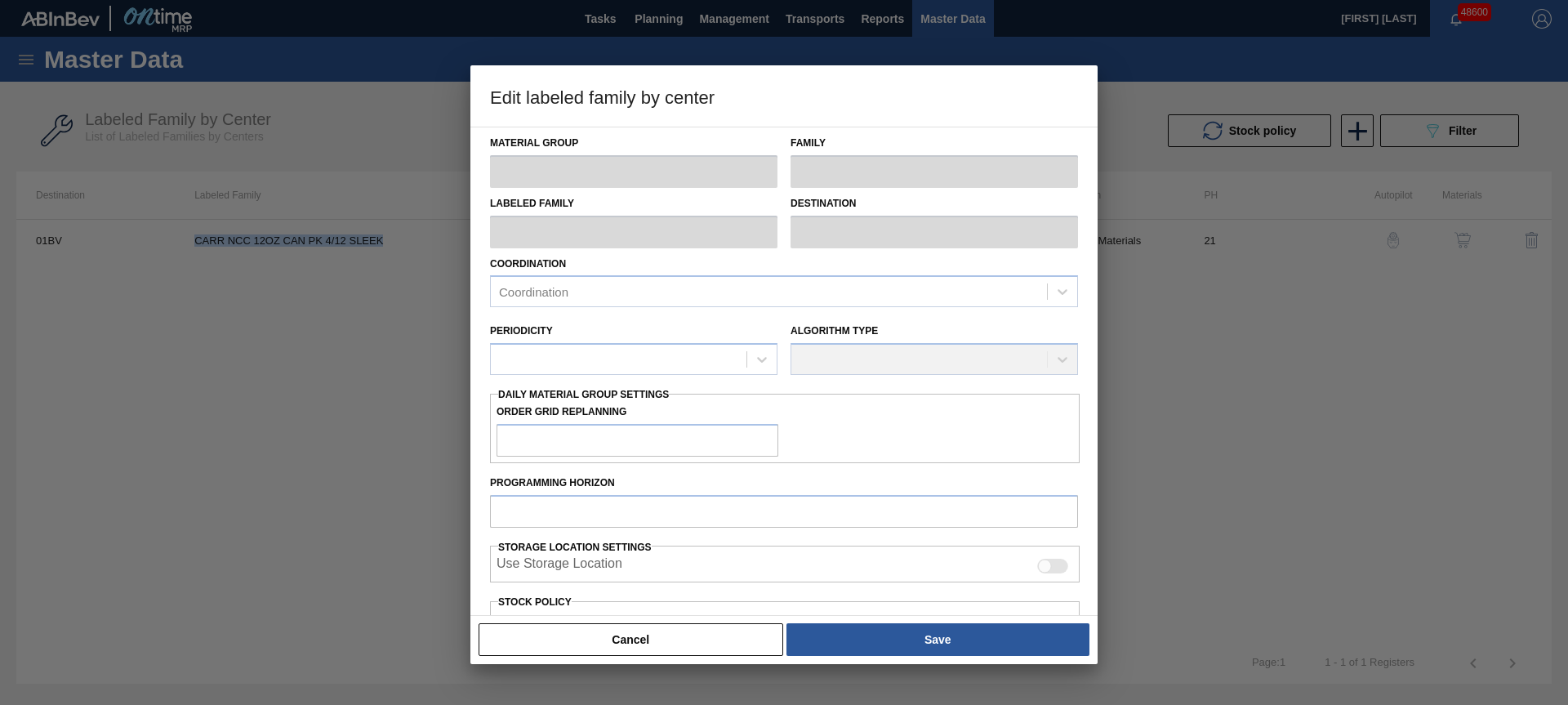 click on "Cancel" at bounding box center (630, 640) 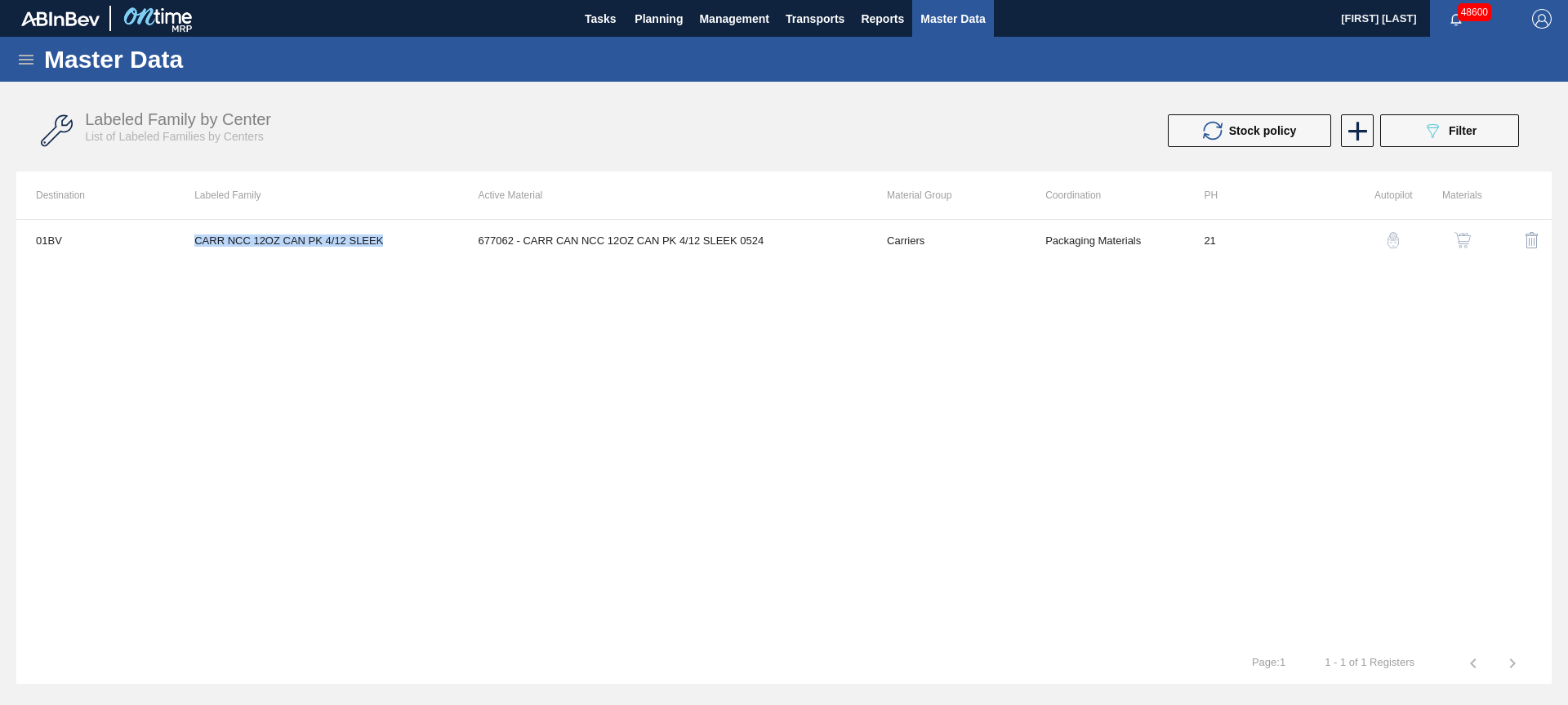 copy on "CARR NCC 12OZ CAN PK 4/12 SLEEK" 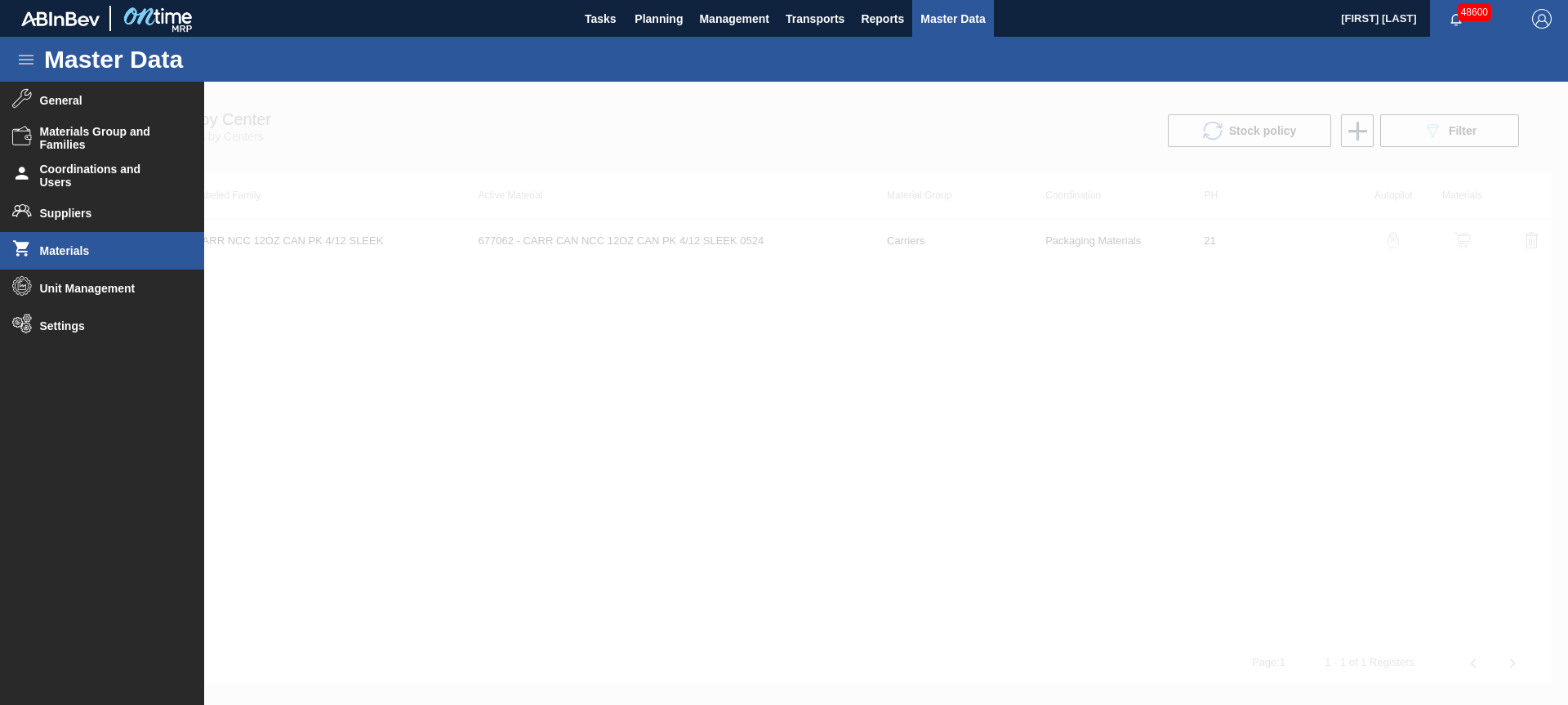 click on "Materials" at bounding box center (102, 251) 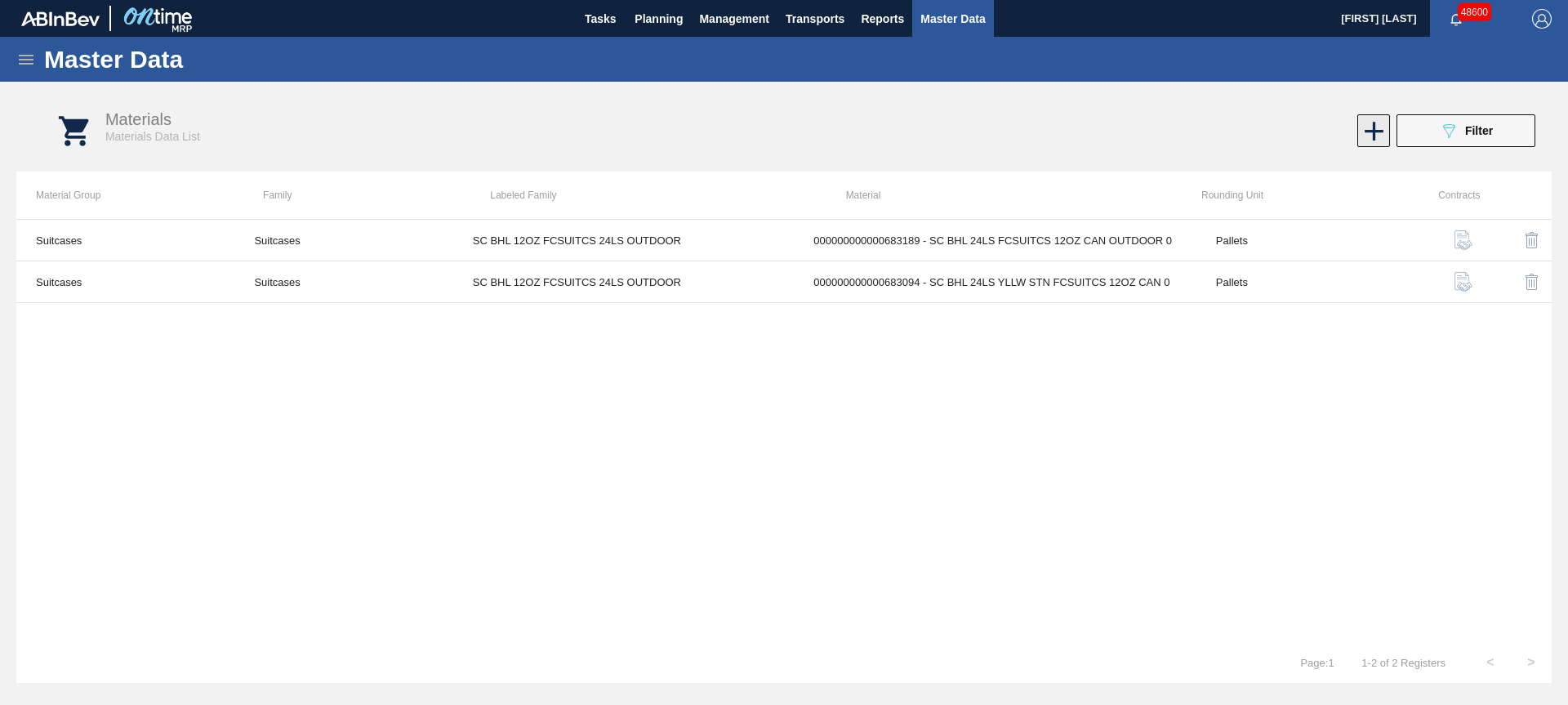 click 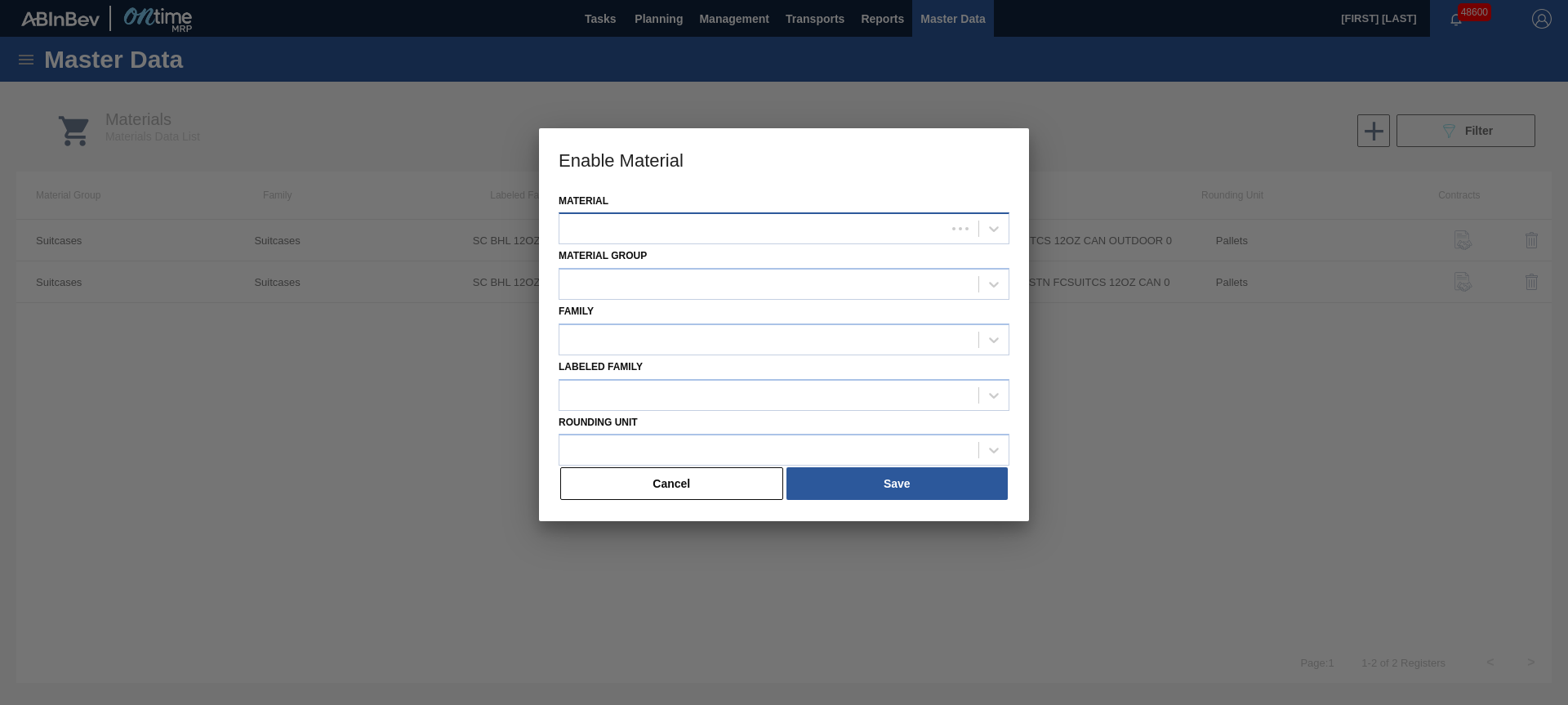 click at bounding box center [752, 229] 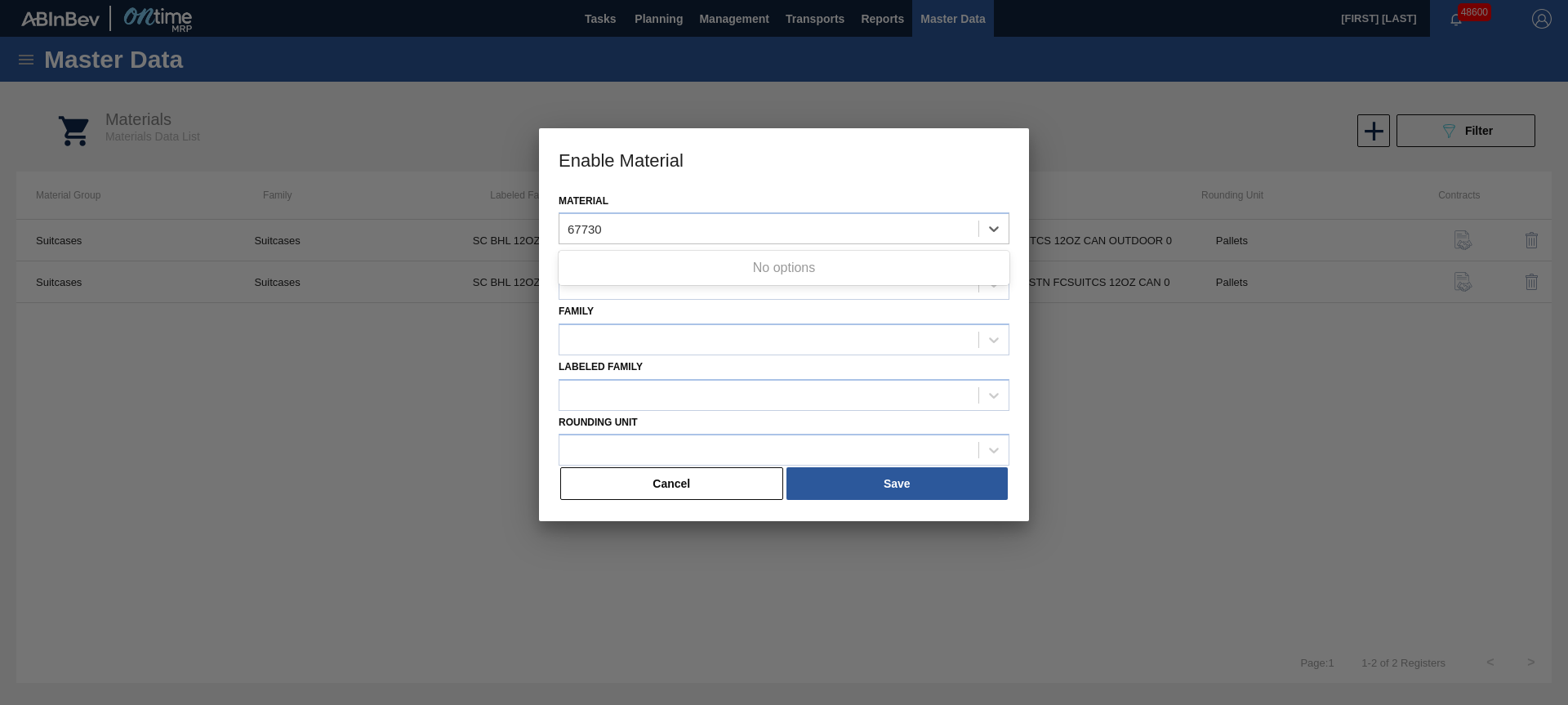 type on "67730" 